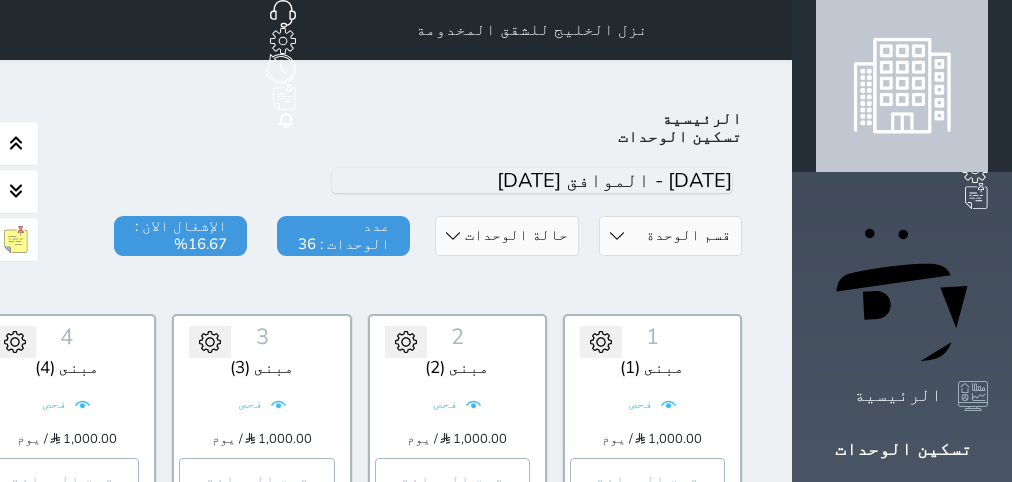 scroll, scrollTop: 78, scrollLeft: 0, axis: vertical 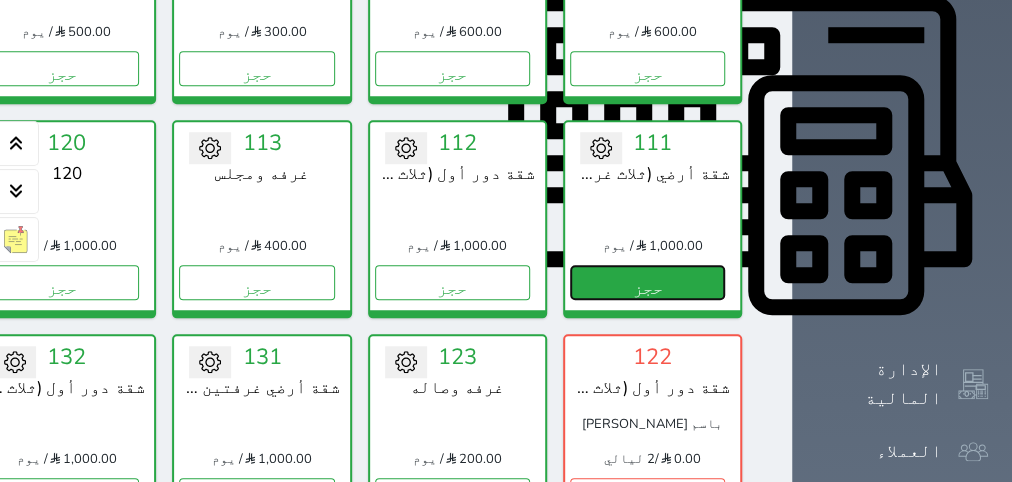click on "حجز" at bounding box center [647, 282] 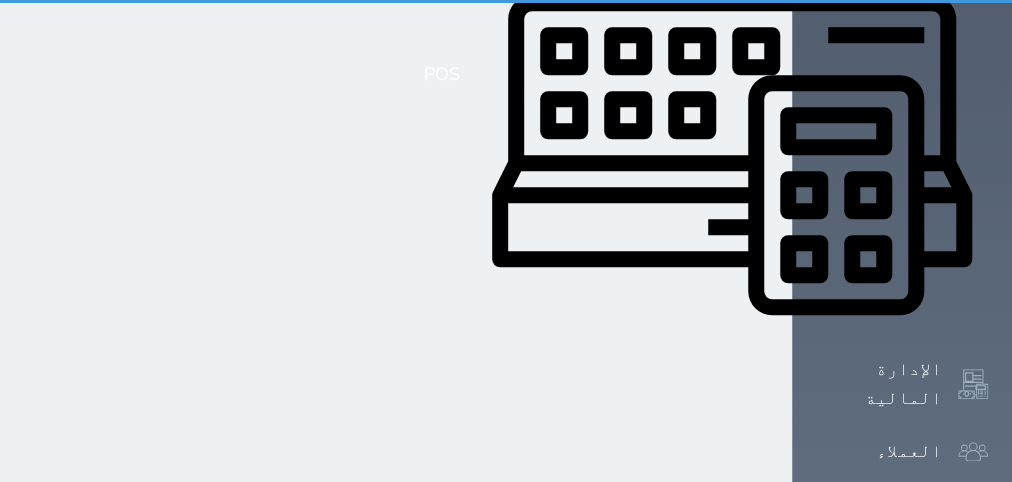 scroll, scrollTop: 816, scrollLeft: 0, axis: vertical 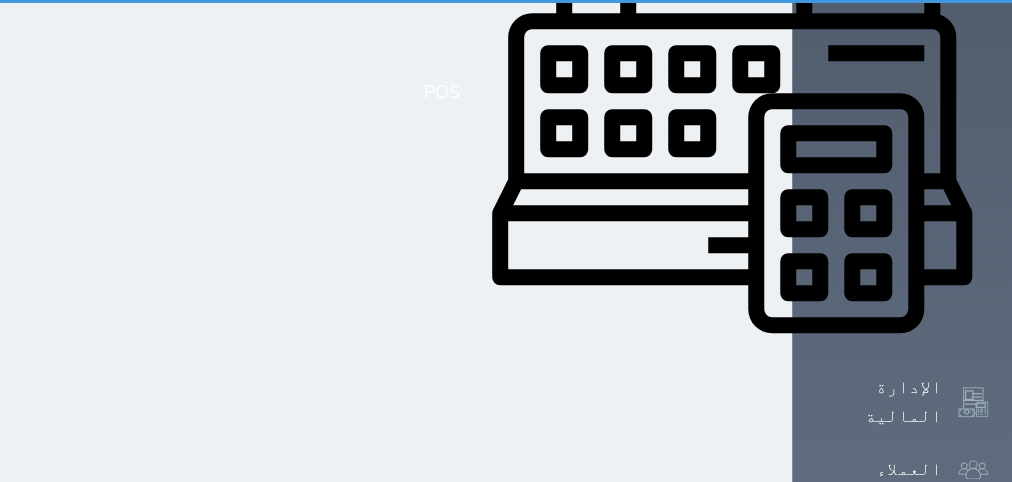 select on "1" 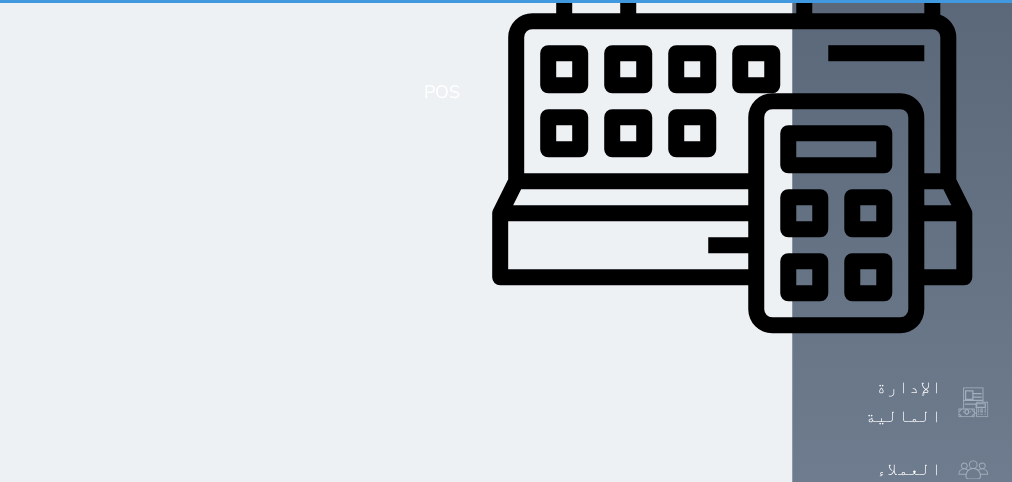 scroll, scrollTop: 0, scrollLeft: 0, axis: both 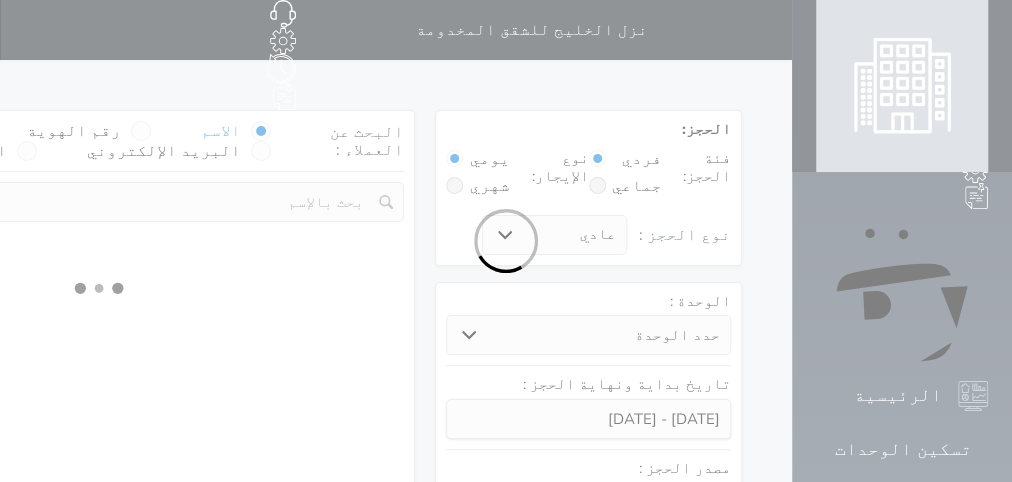 select 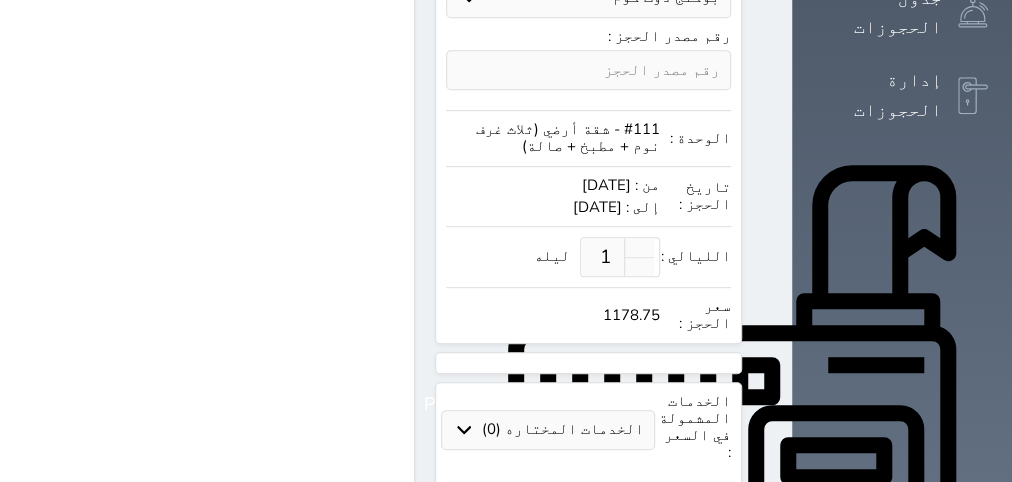select on "1" 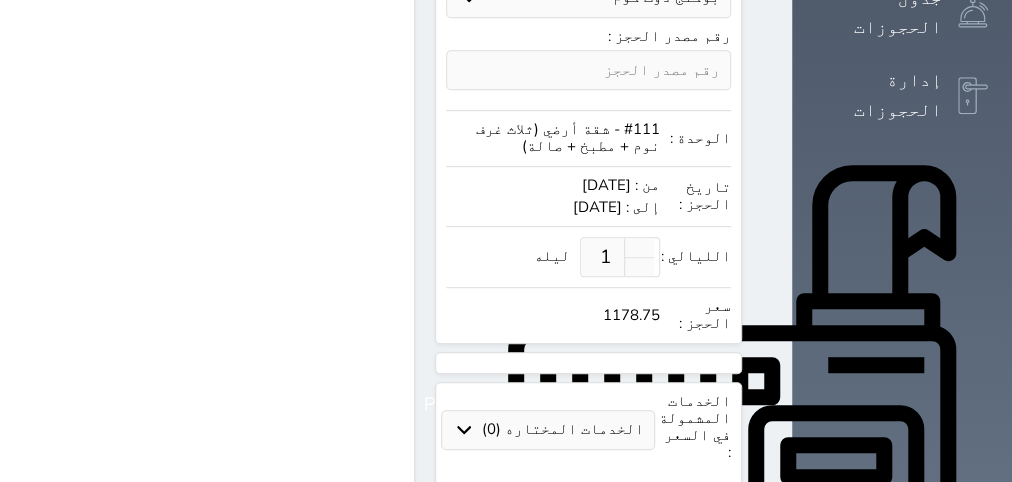 select on "113" 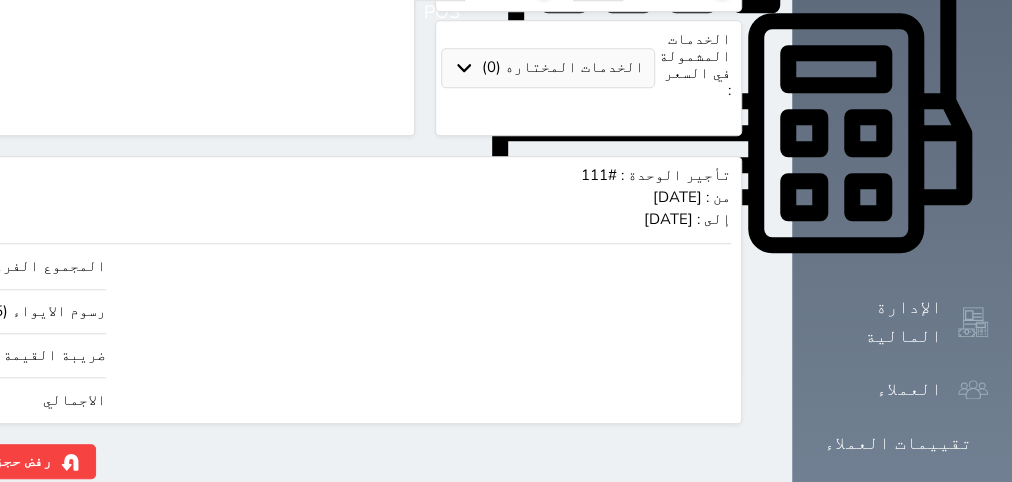 scroll, scrollTop: 900, scrollLeft: 0, axis: vertical 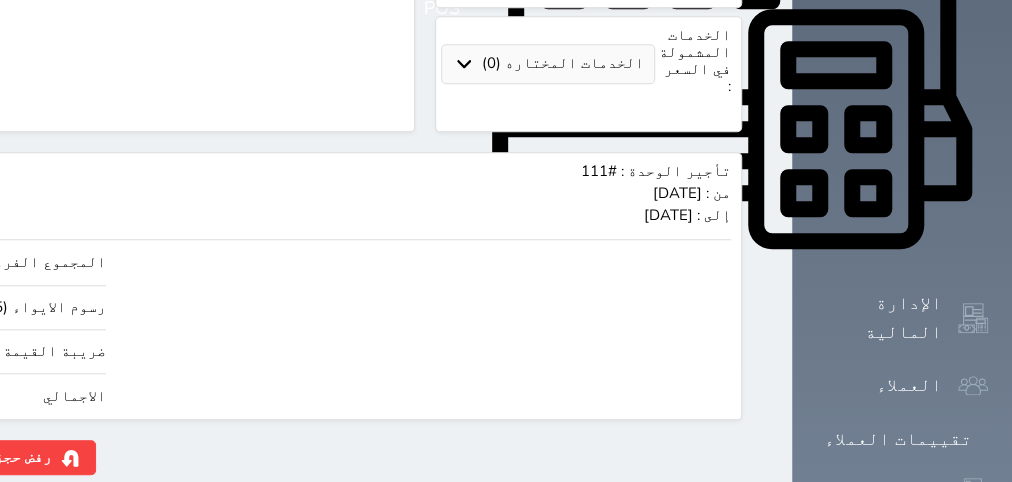 select 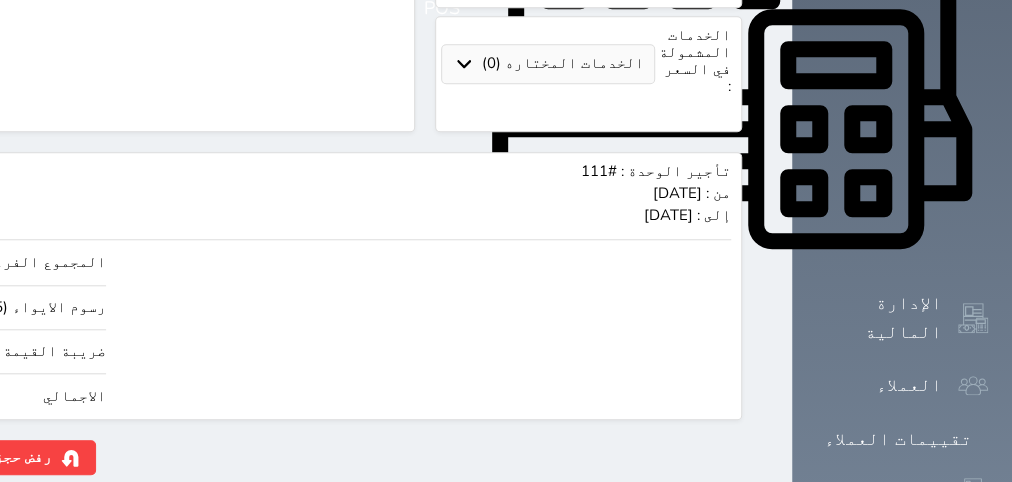type on "339.34" 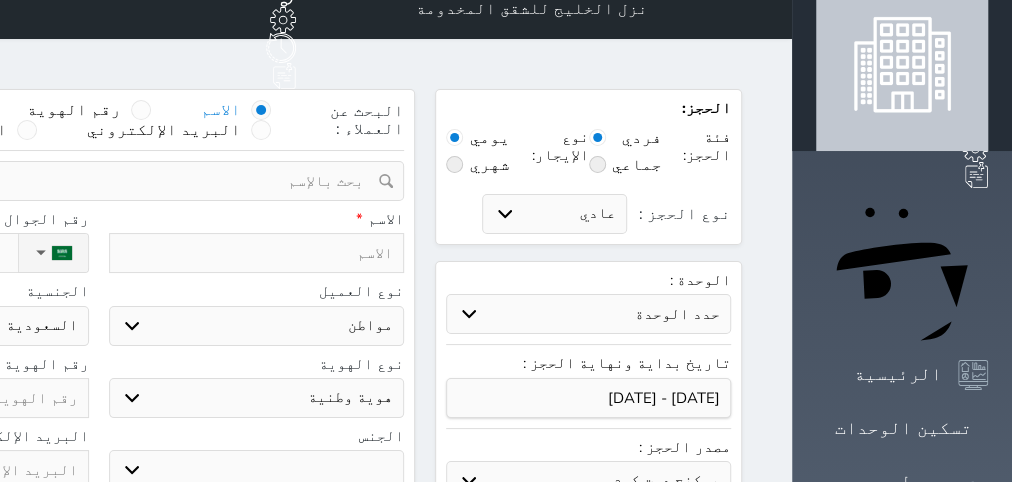 scroll, scrollTop: 0, scrollLeft: 0, axis: both 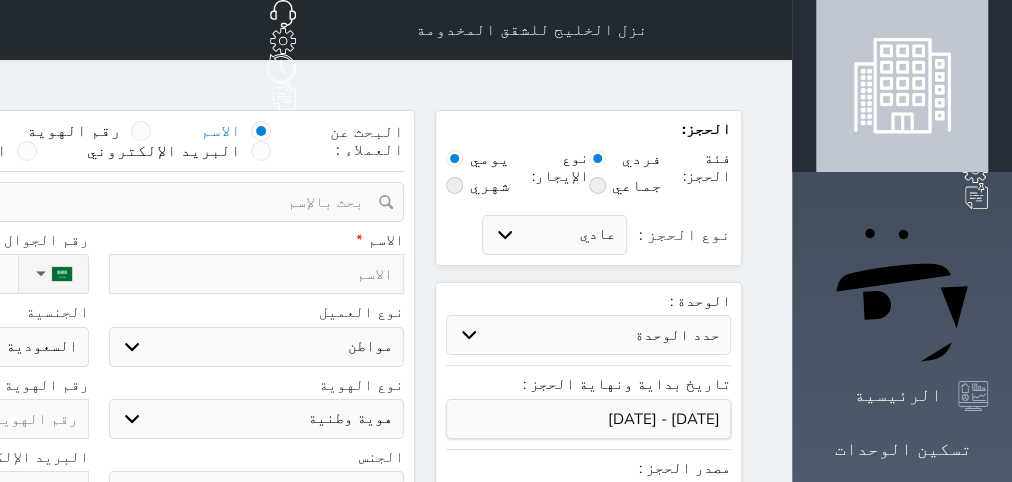 type on "400.00" 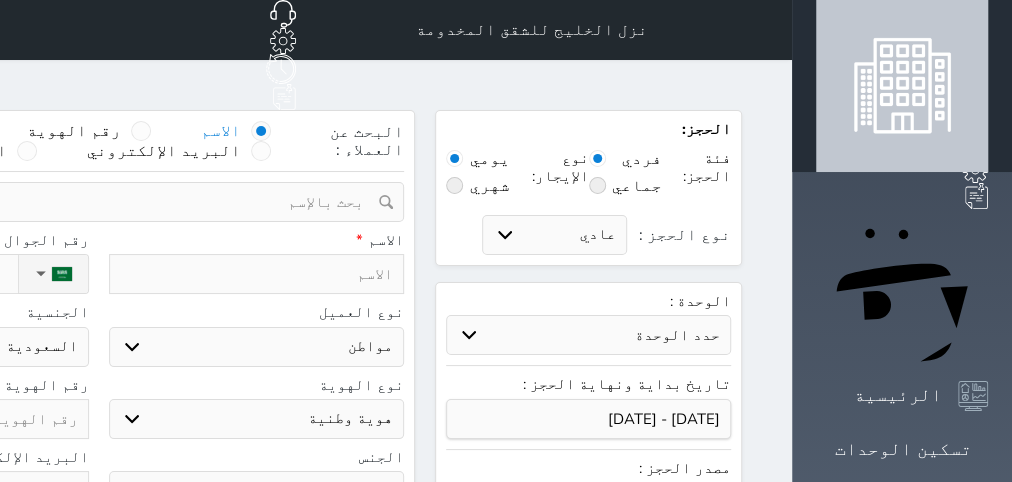 type on "1" 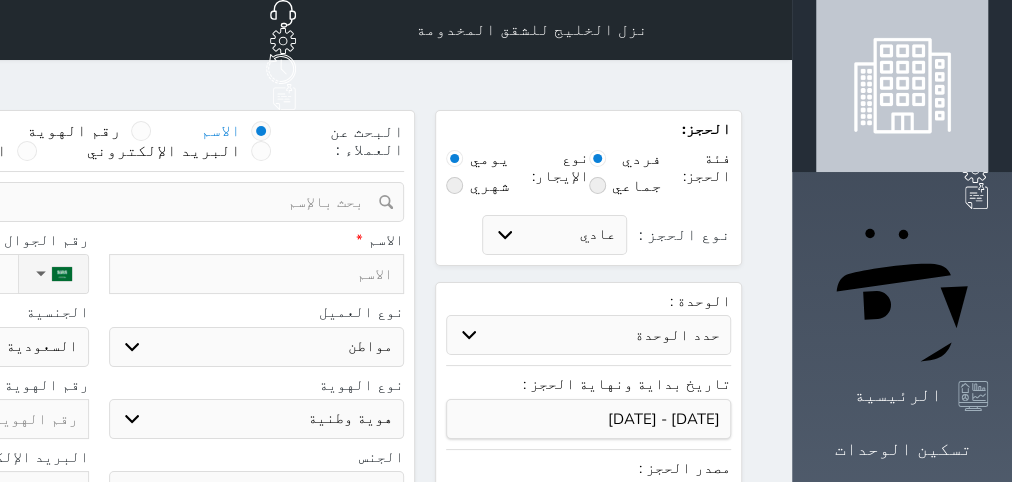 select 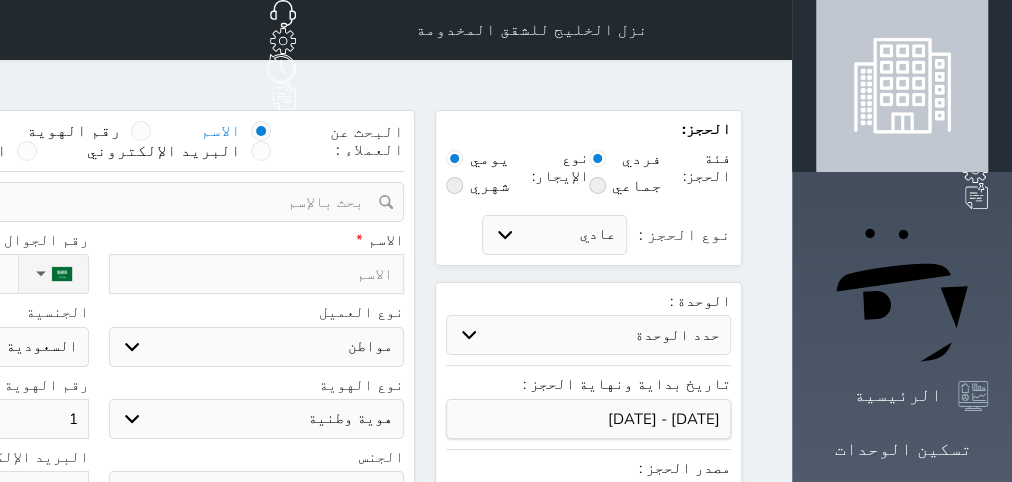 type on "10" 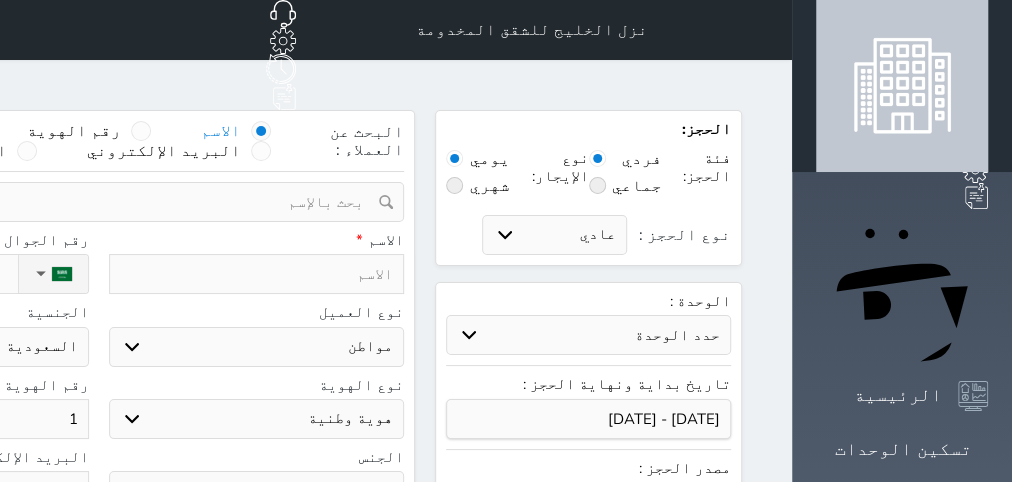 select 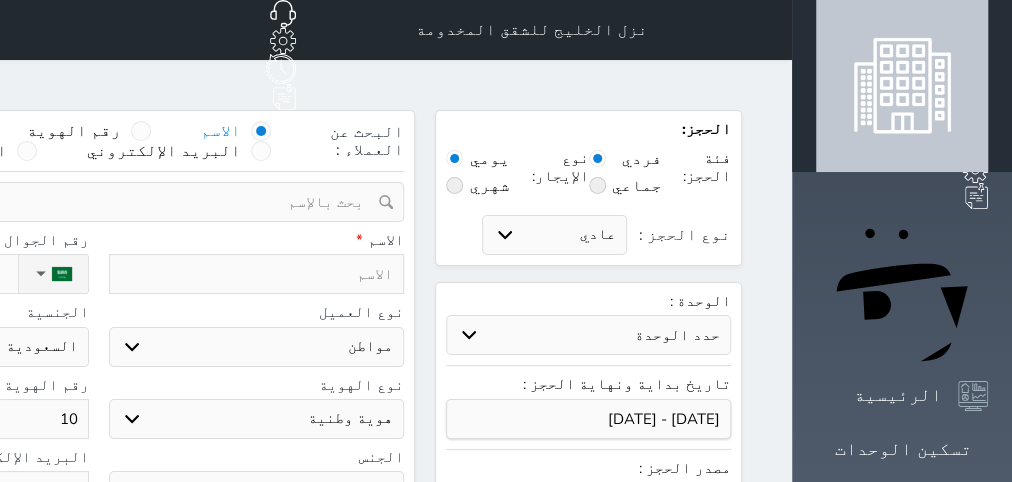 type on "104" 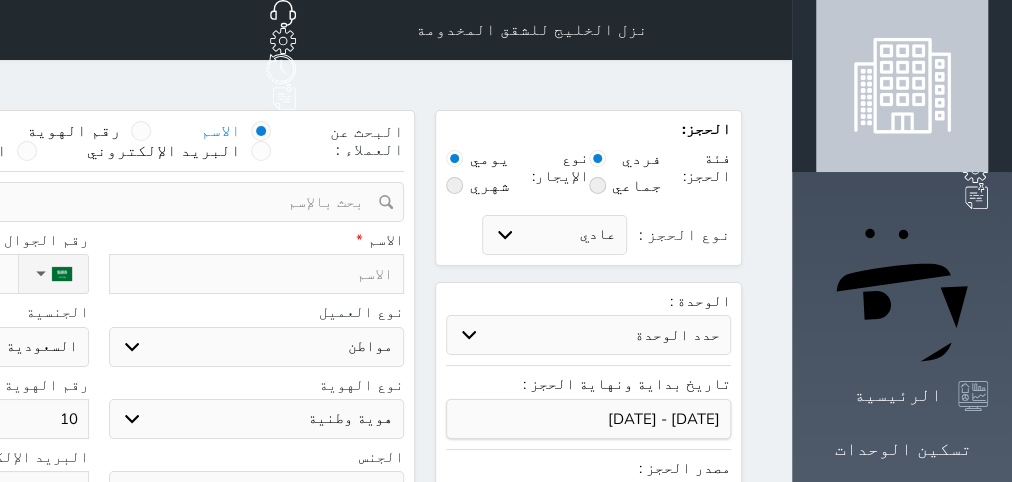 select 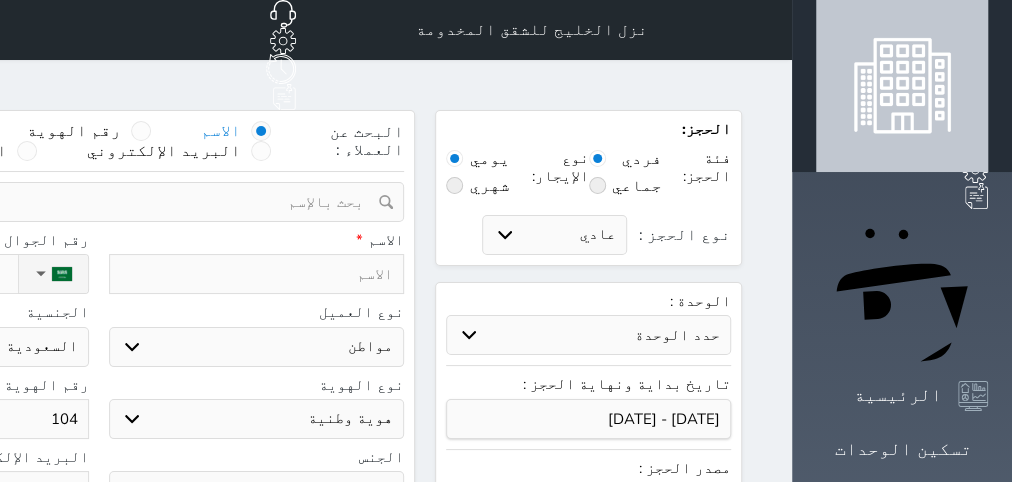 type on "1047" 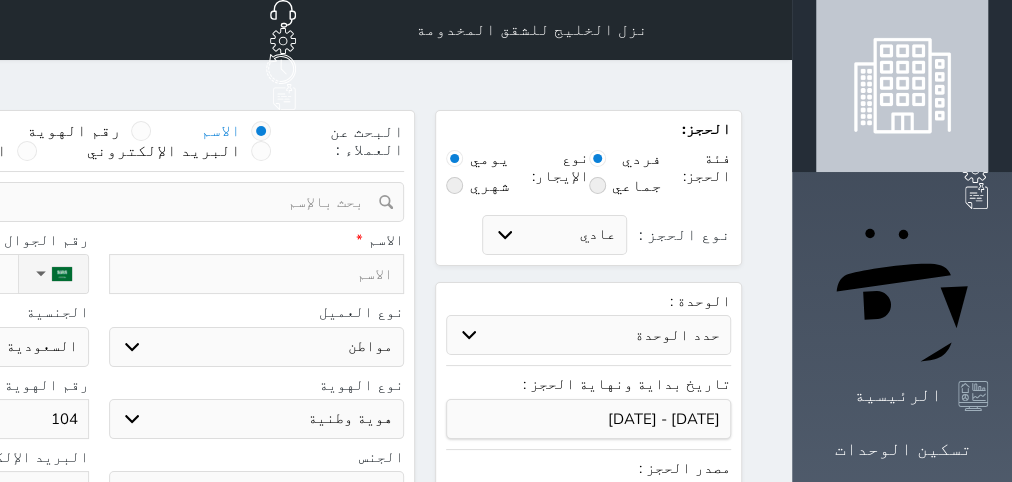 select 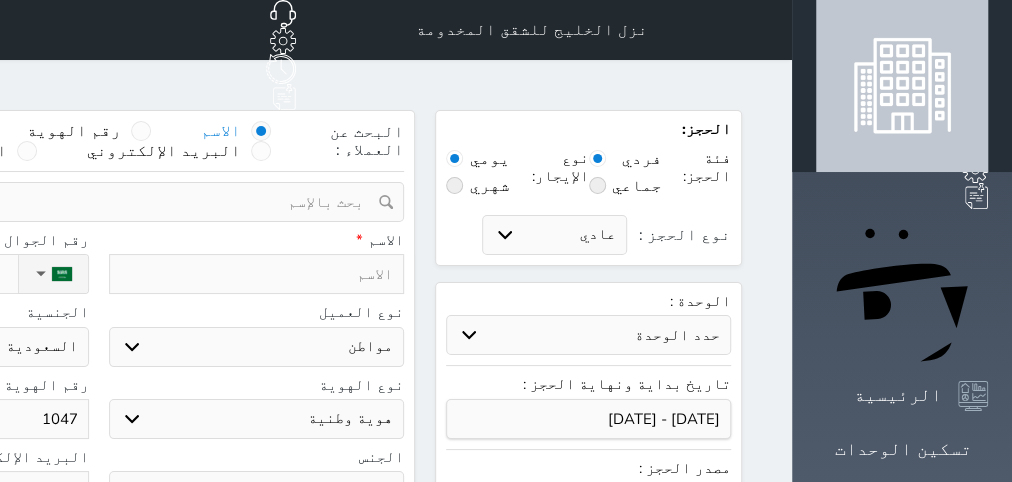 type on "10477" 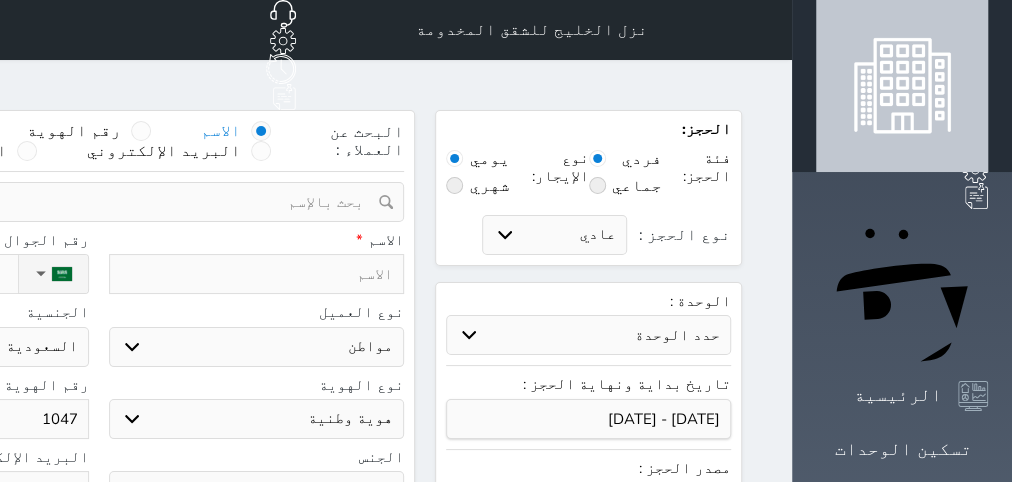 select 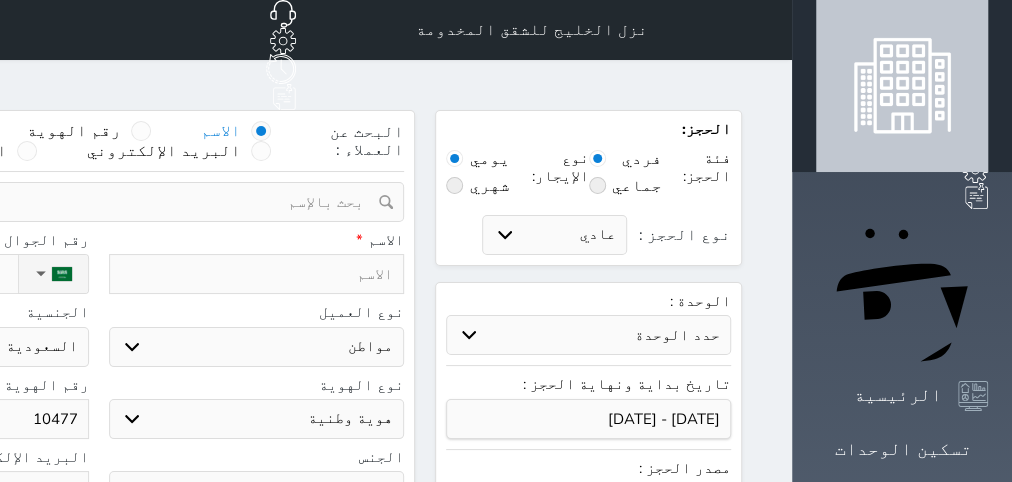 type on "104779" 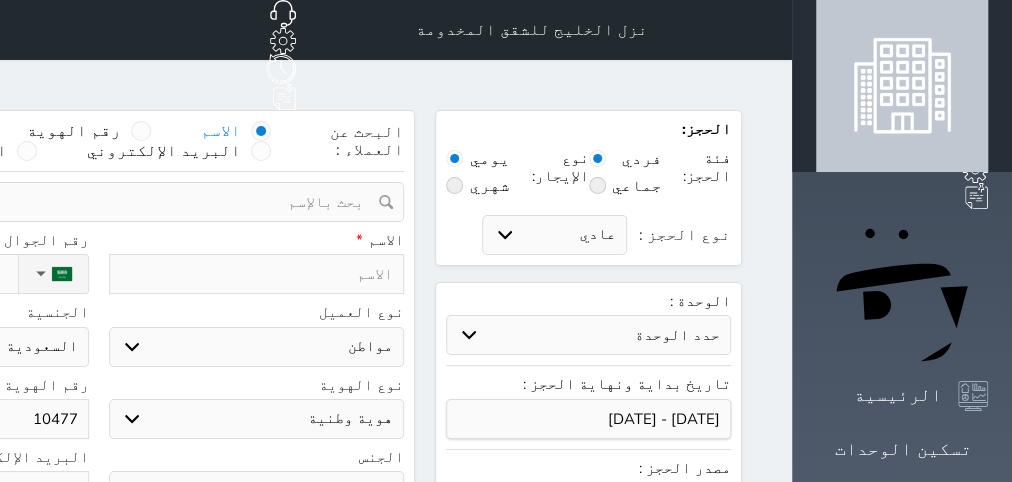 select 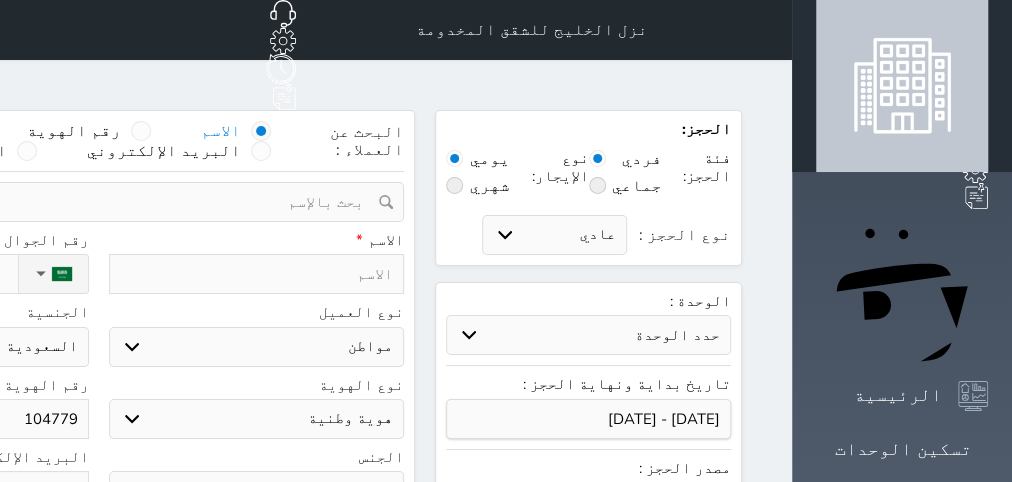 type on "1047792" 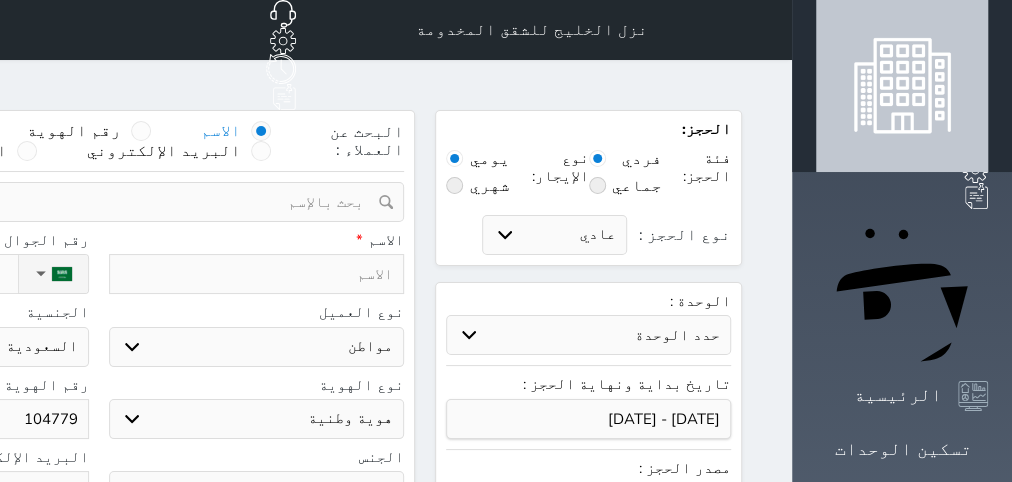 select 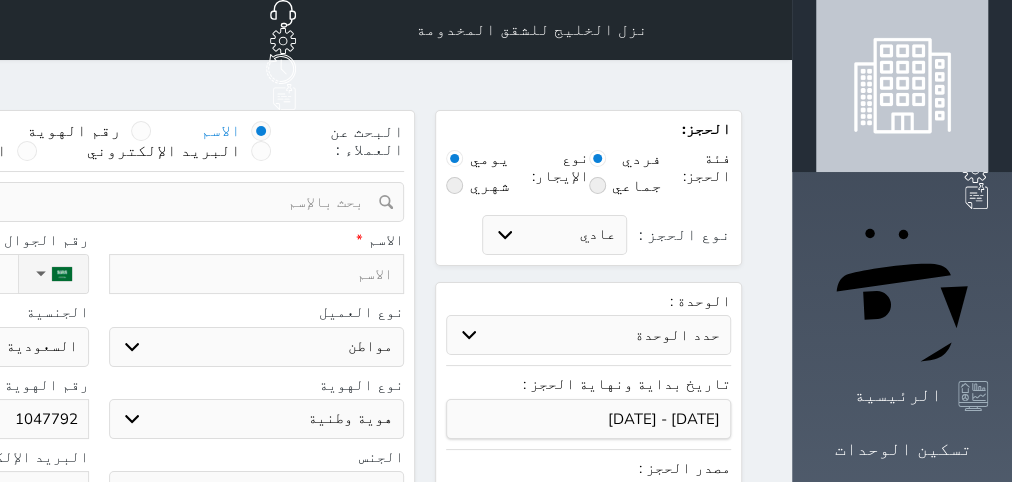 type on "10477922" 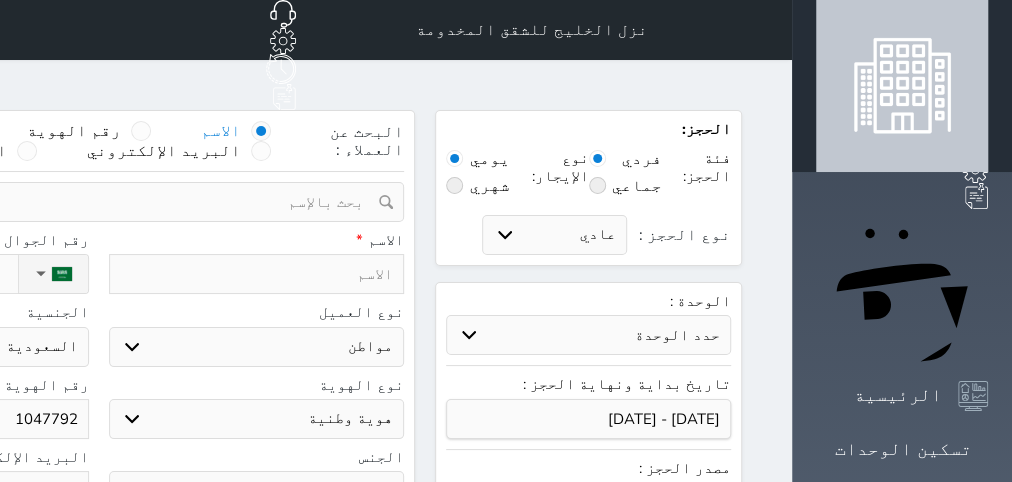select 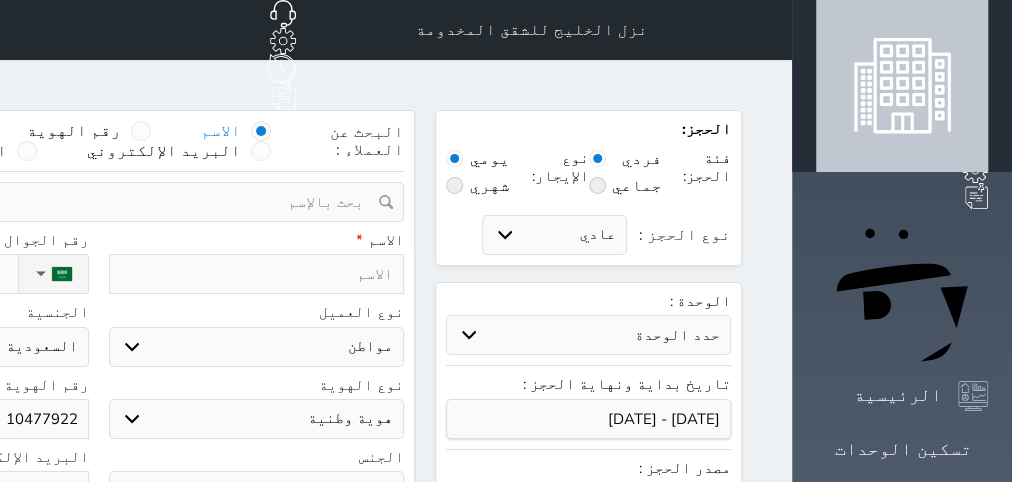 type on "104779221" 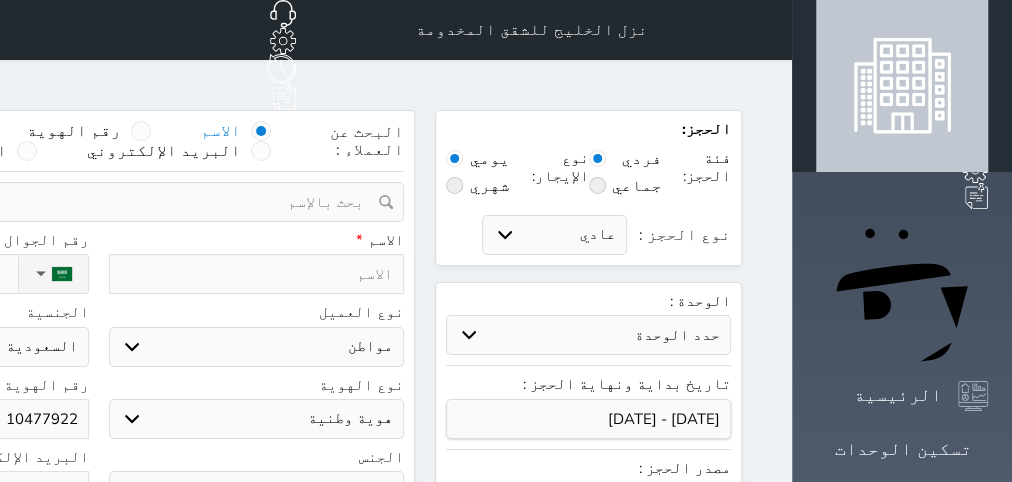 select 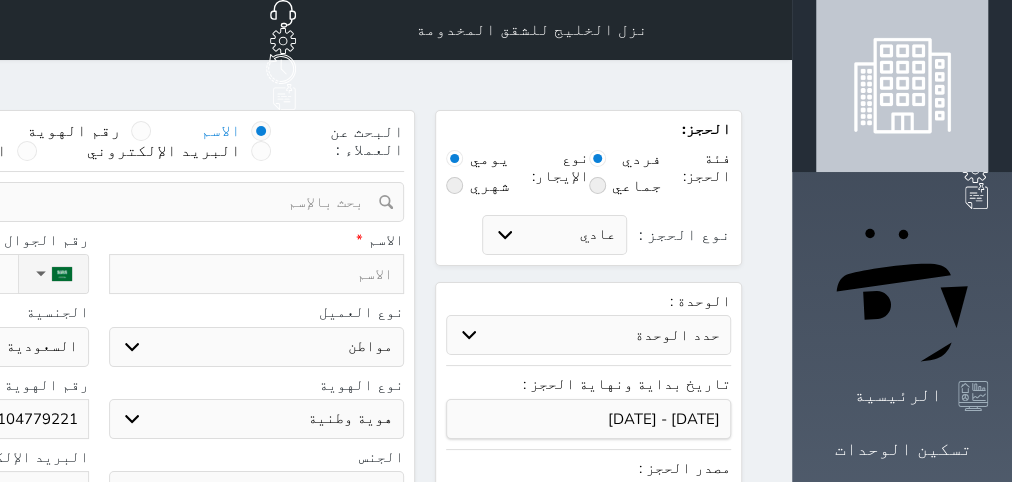 type on "1047792211" 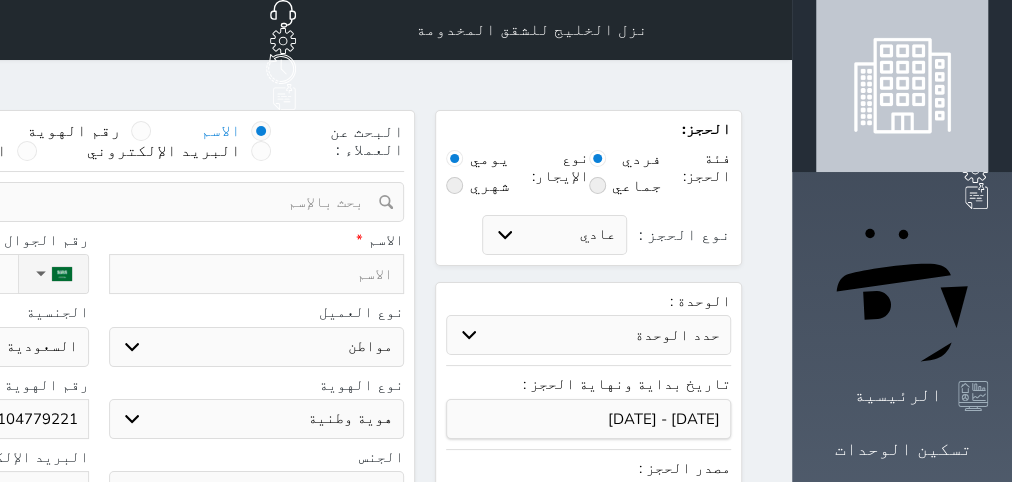 select 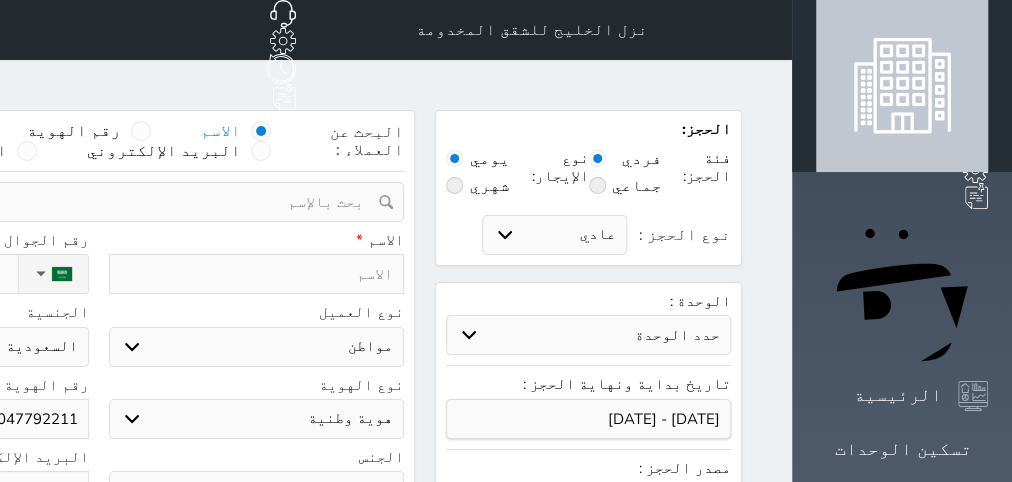 type on "1047792211" 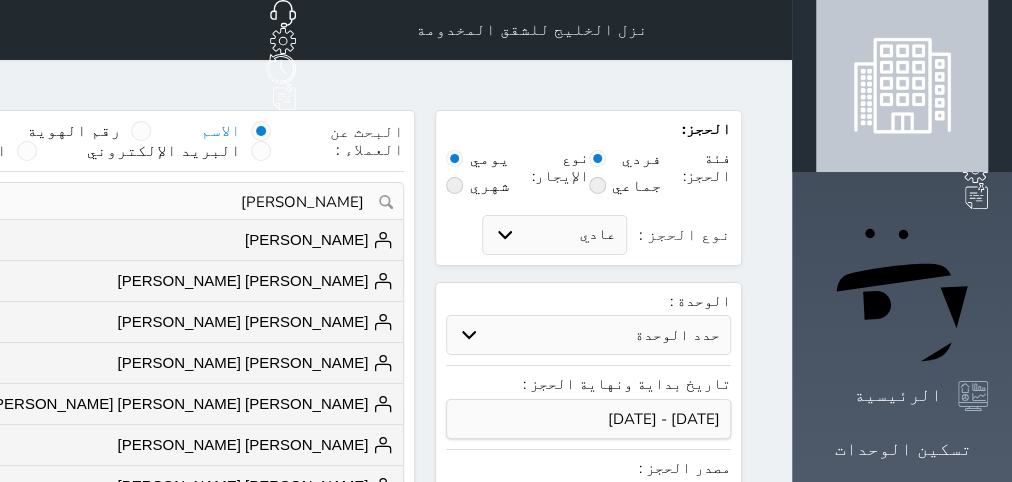 click on "[PERSON_NAME]" at bounding box center [98, 202] 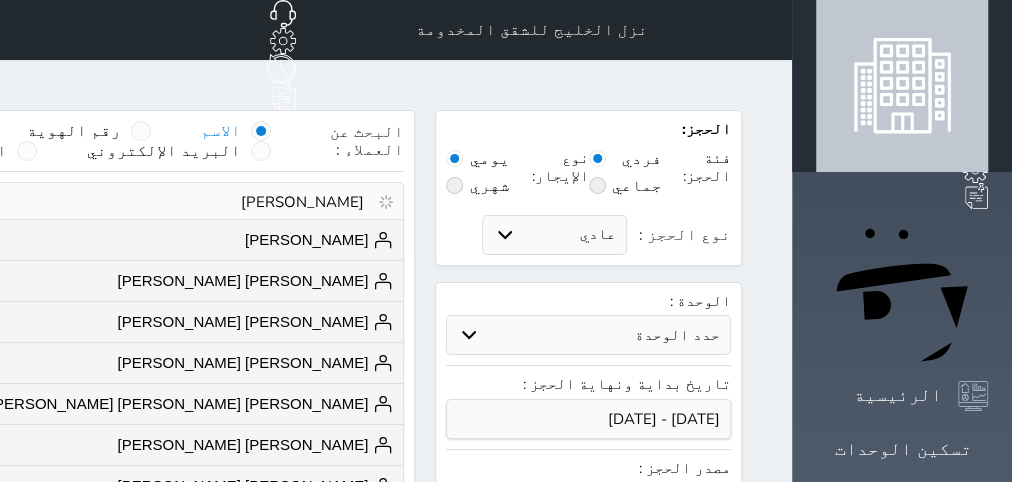 click on "[PERSON_NAME]" at bounding box center (91, 202) 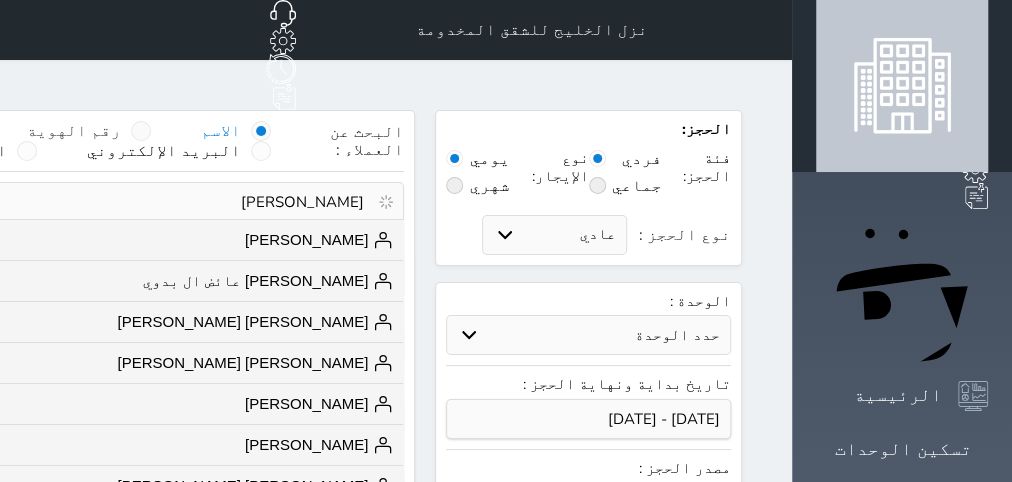 type on "[PERSON_NAME]" 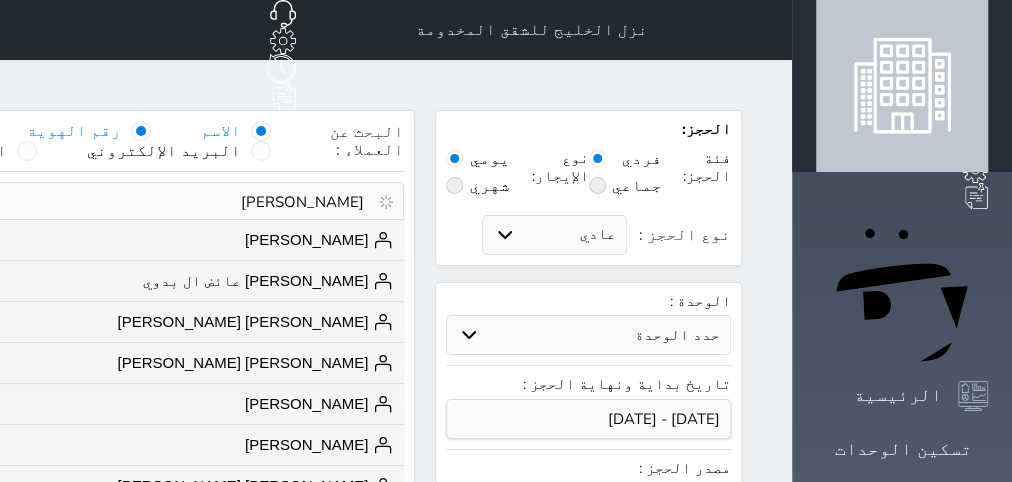 type 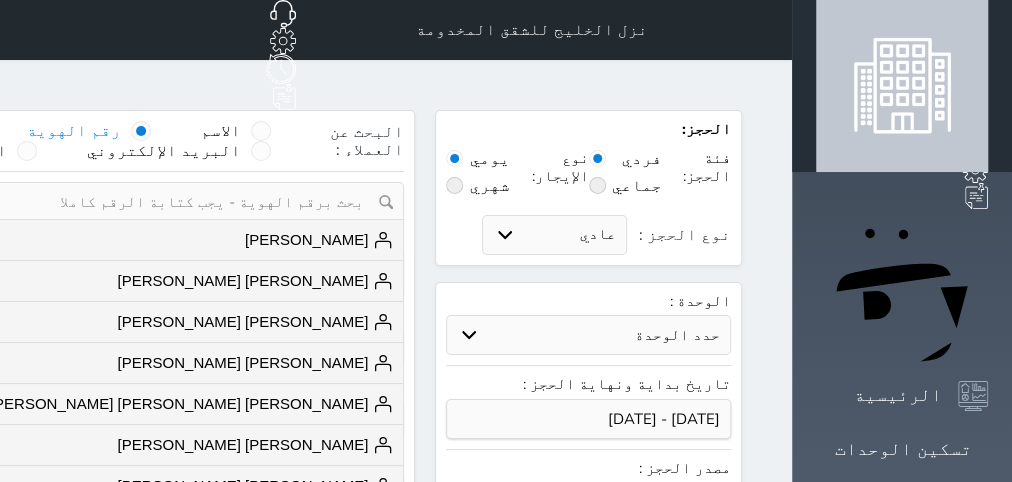 click on "رقم الهوية" at bounding box center (74, 131) 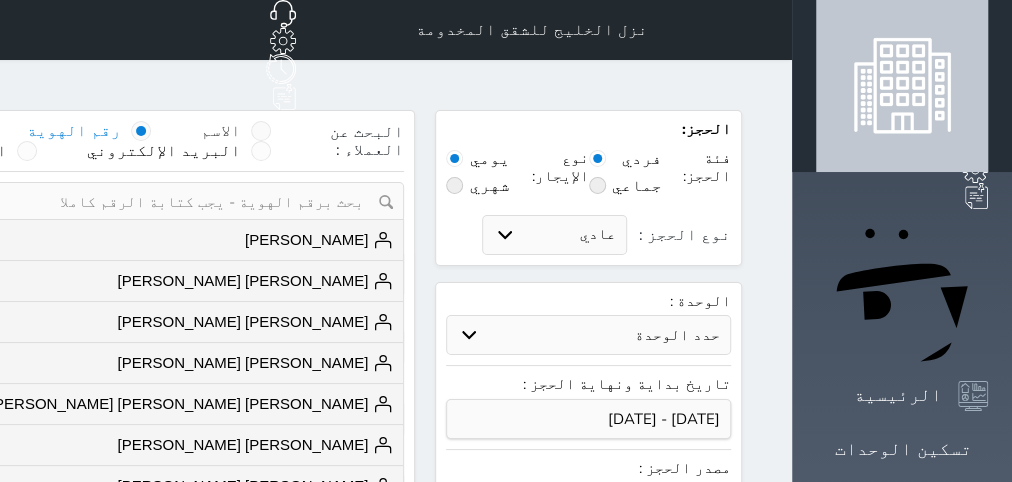 click on "الاسم" at bounding box center (221, 131) 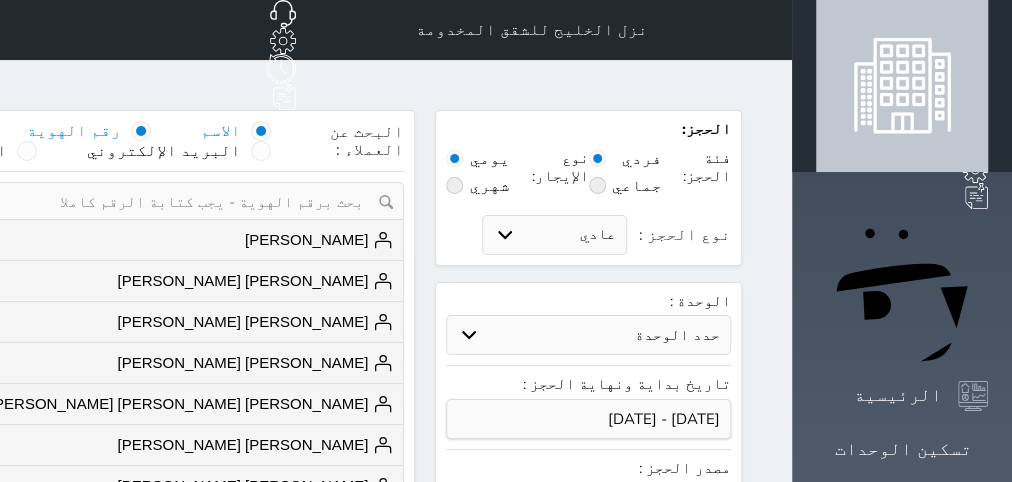 select 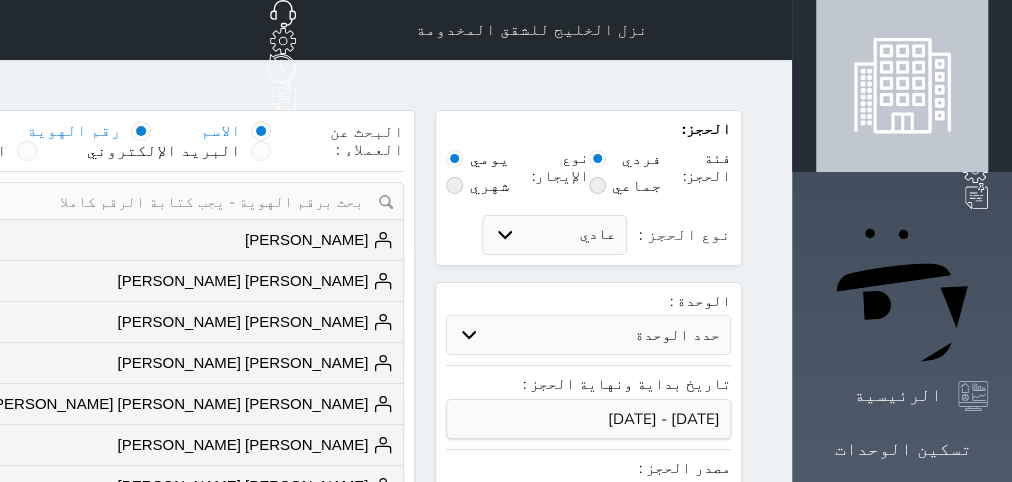 select 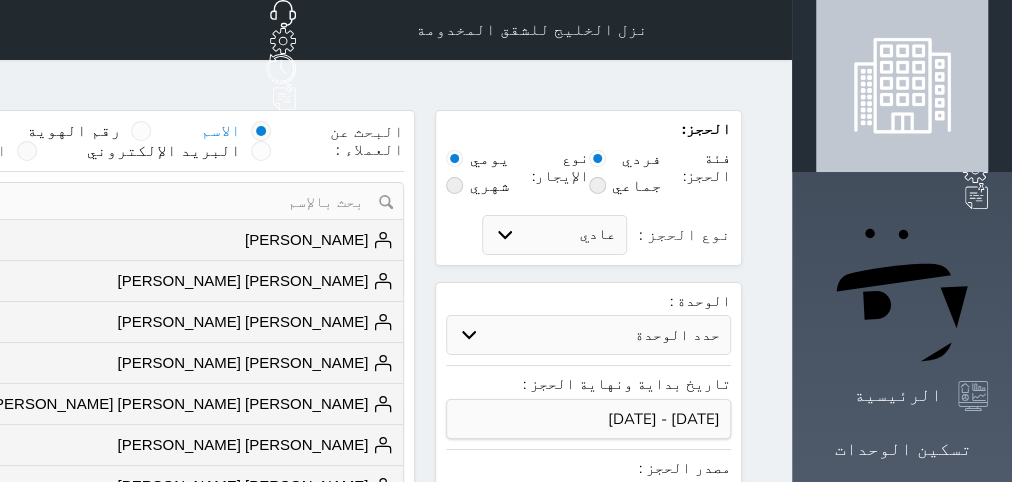 click on "الجوال" at bounding box center [-23, 151] 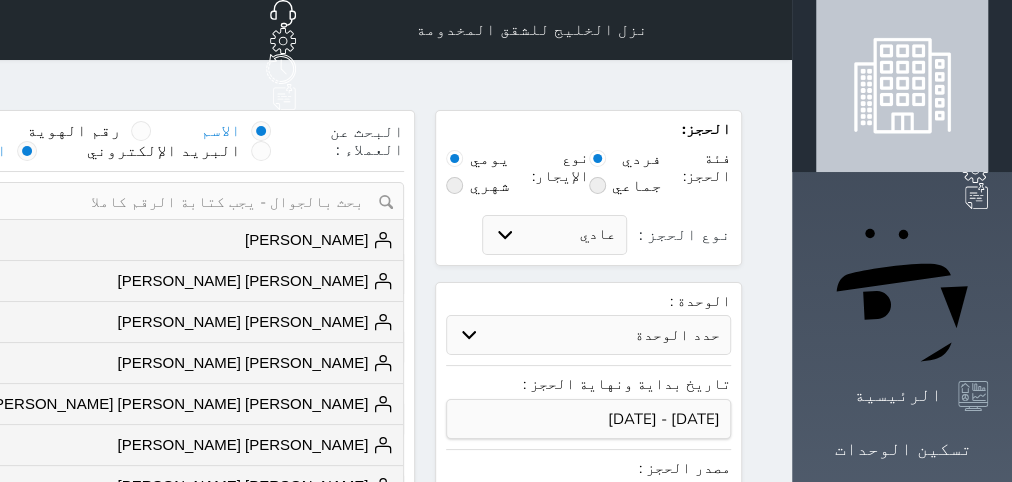 select 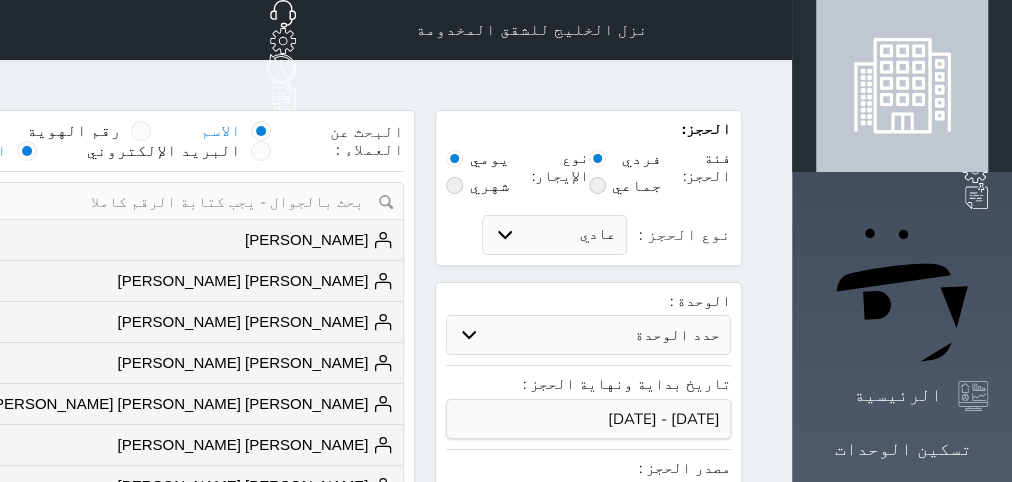 select 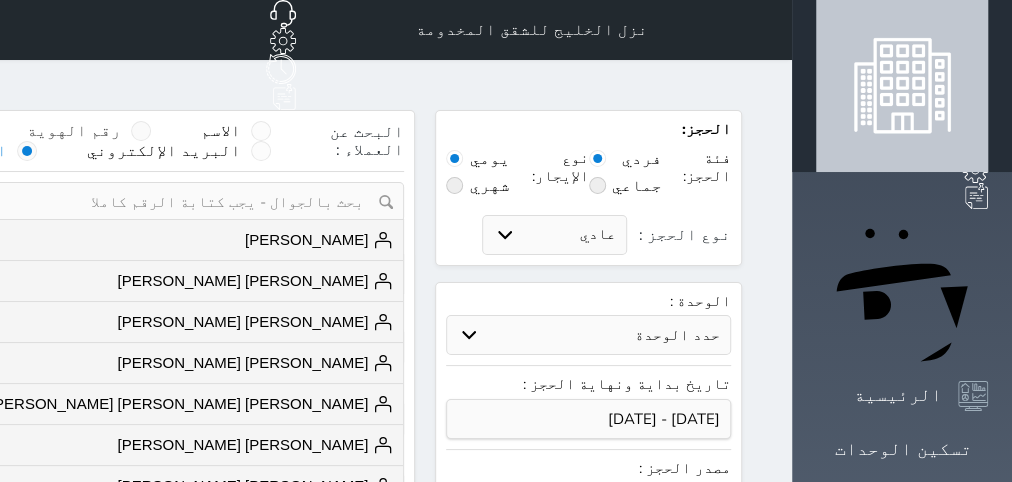 click on "رقم الهوية" at bounding box center [74, 131] 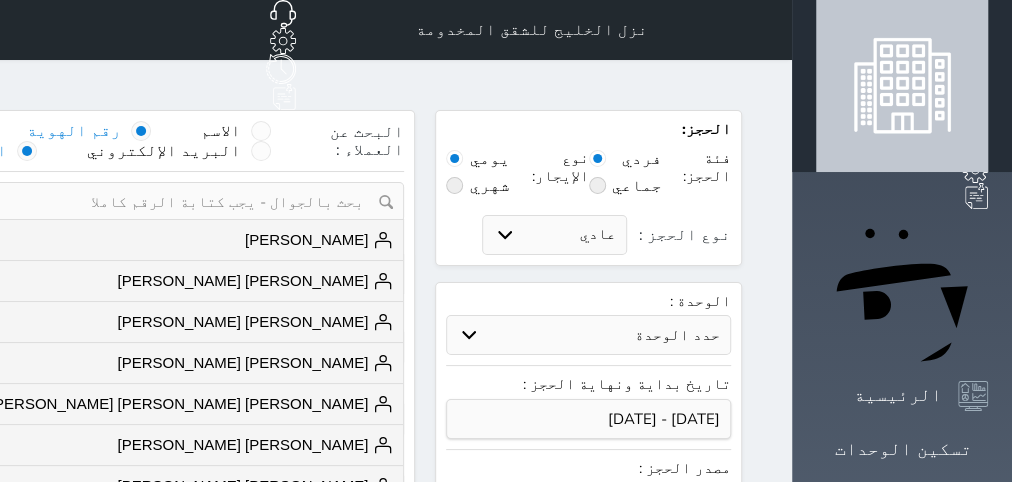select 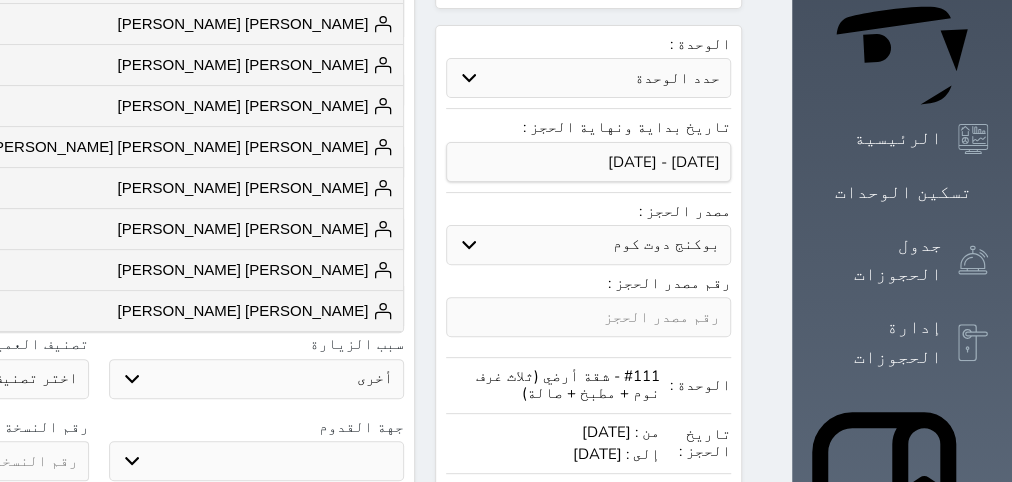 scroll, scrollTop: 252, scrollLeft: 0, axis: vertical 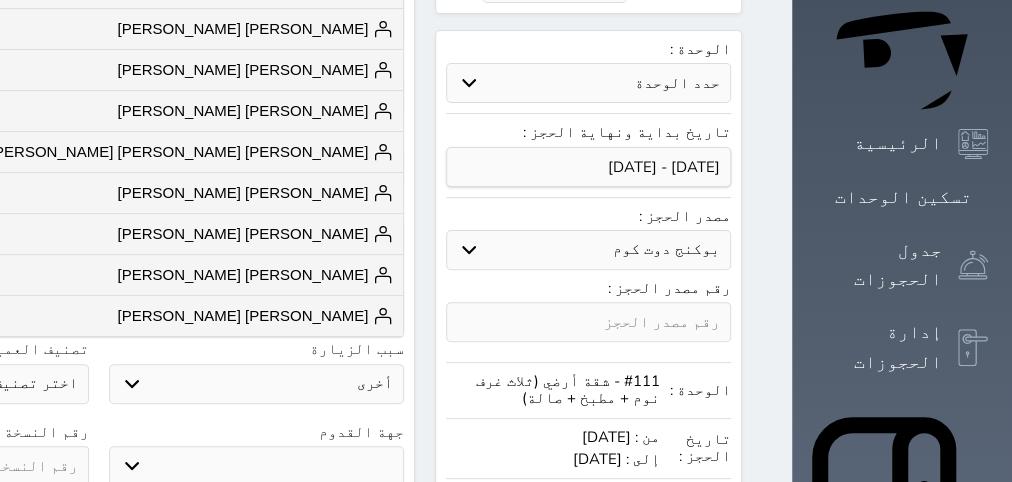 click at bounding box center [-59, 466] 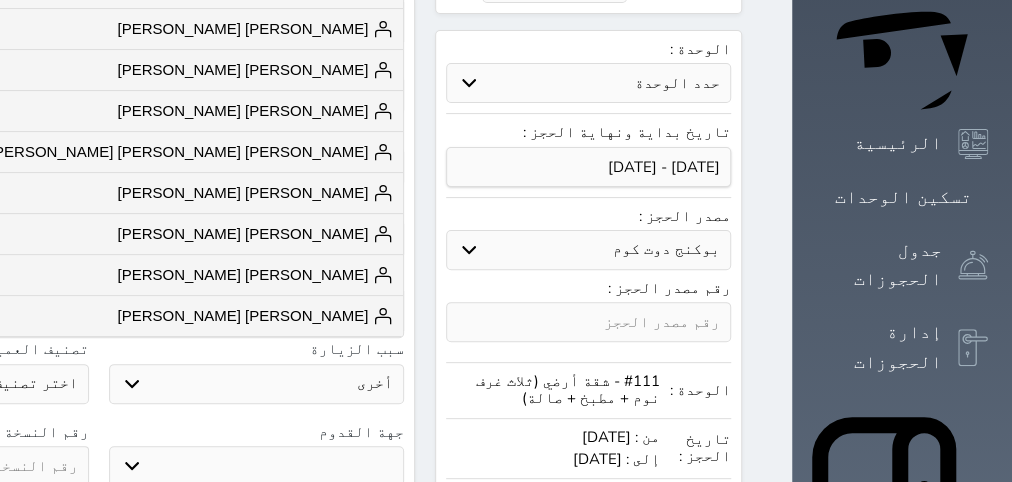 select 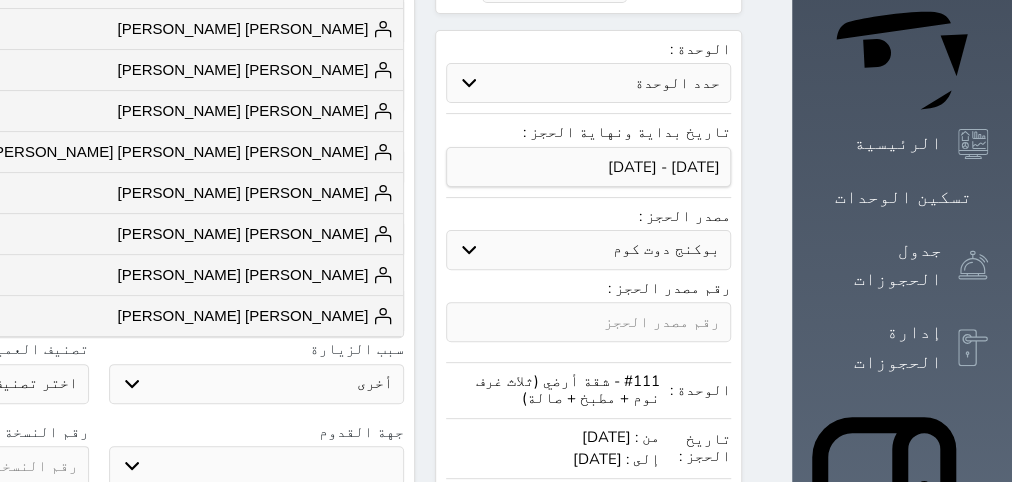 select 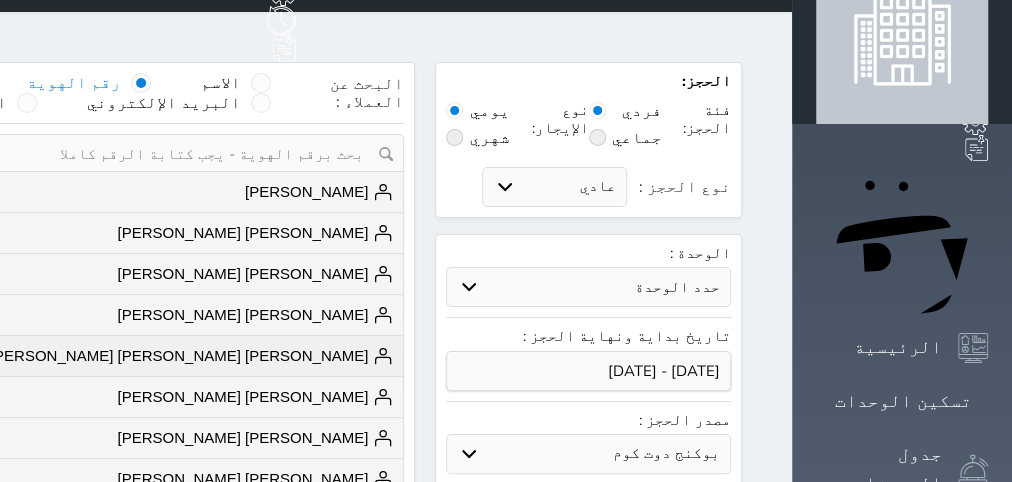 scroll, scrollTop: 0, scrollLeft: 0, axis: both 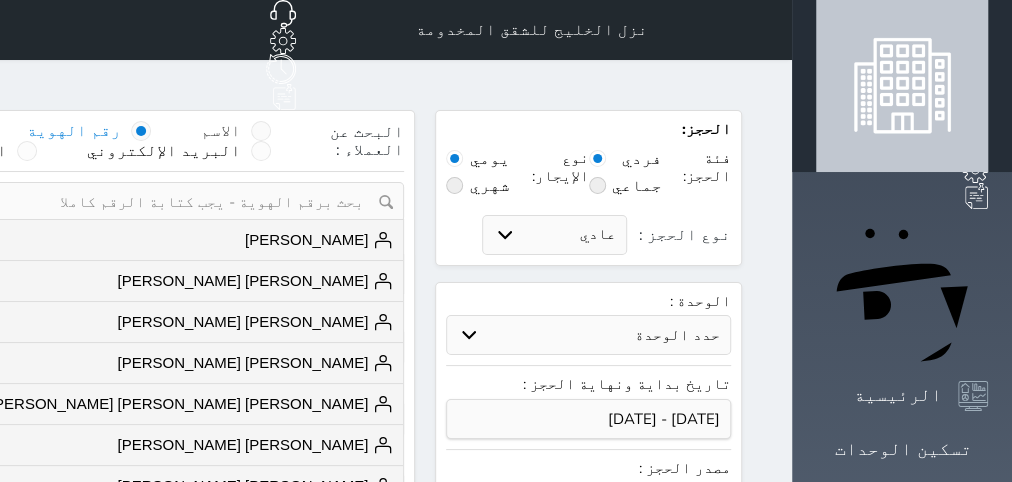 type on "7" 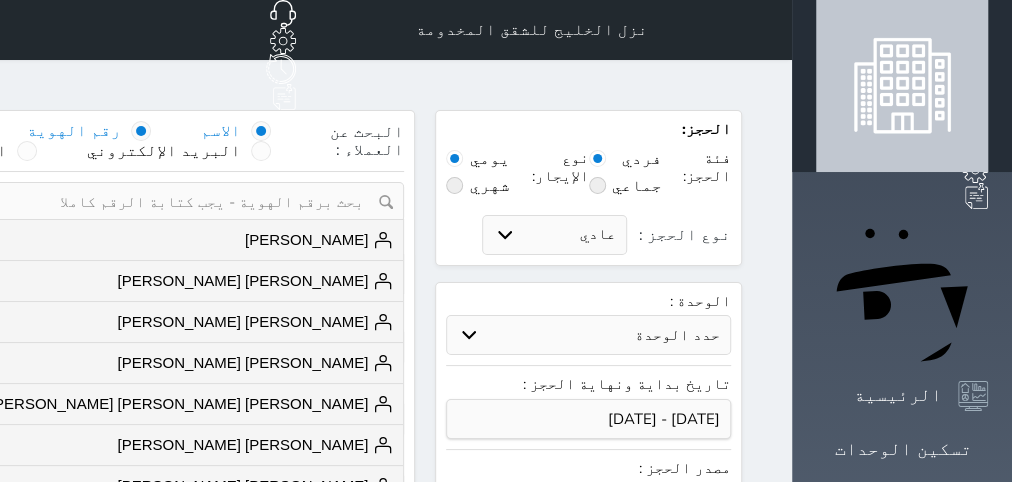 select 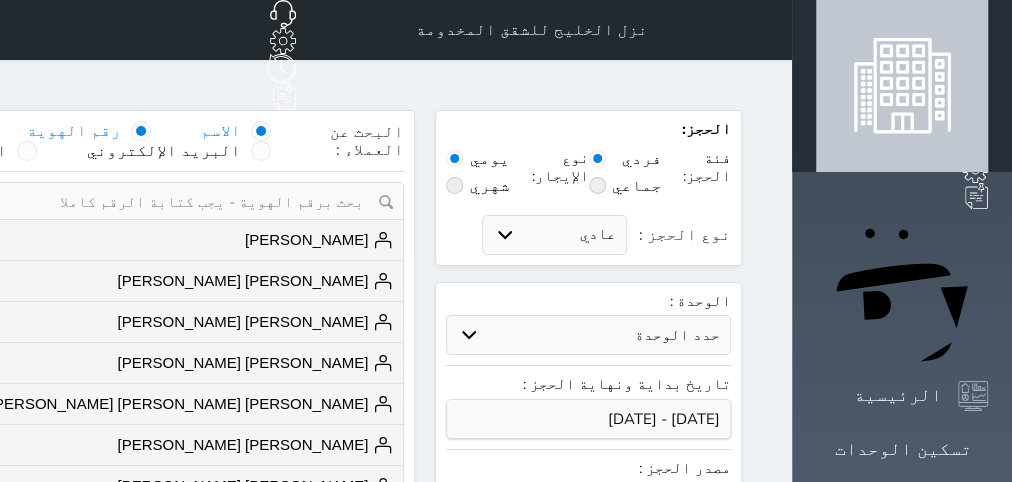 select 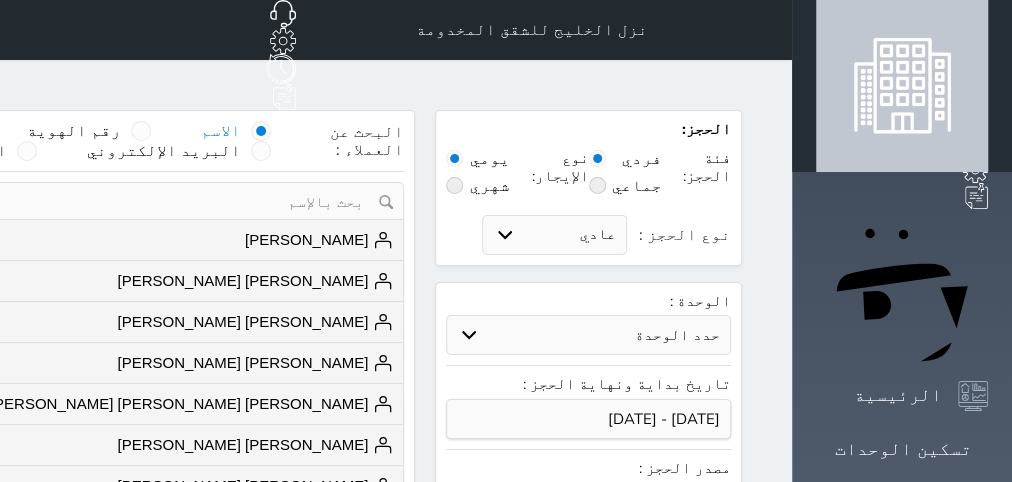 click at bounding box center [91, 202] 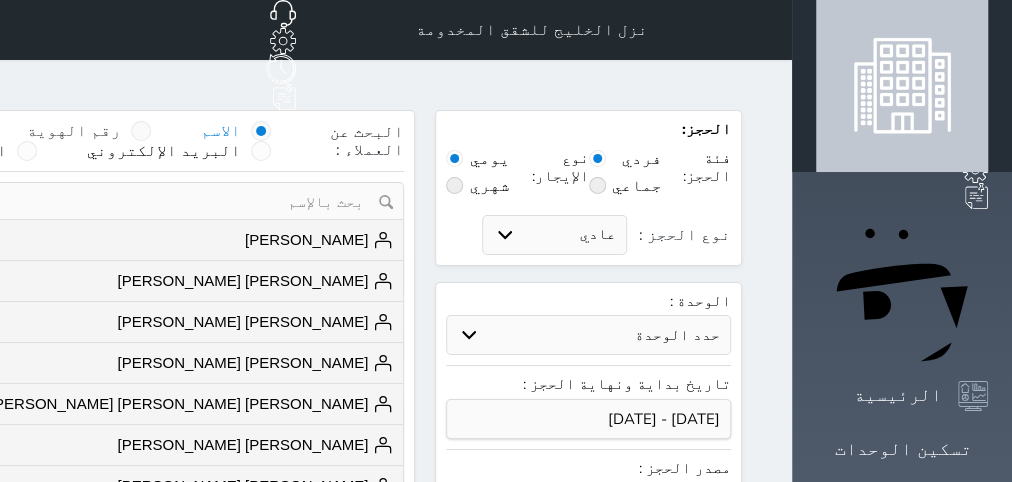click on "رقم الهوية" at bounding box center (74, 131) 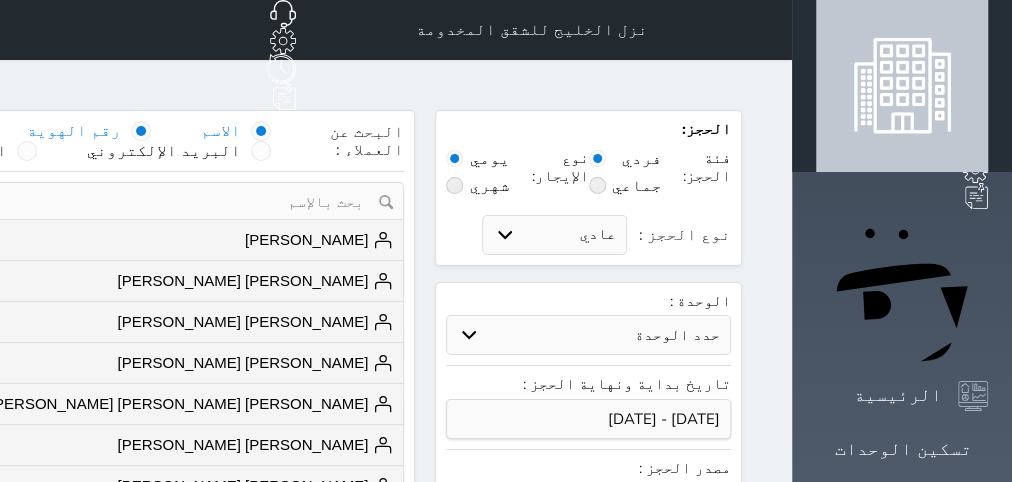 select 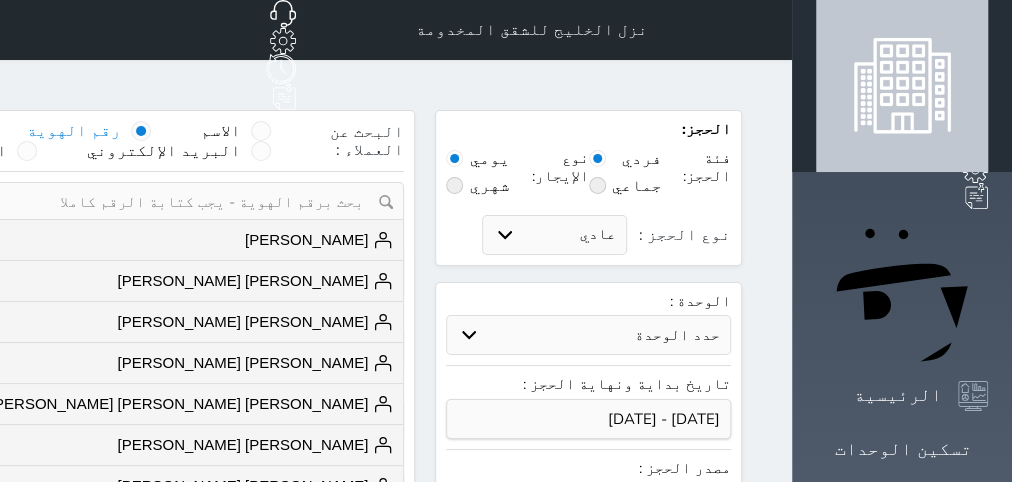 click on "رقم الهوية" at bounding box center [74, 131] 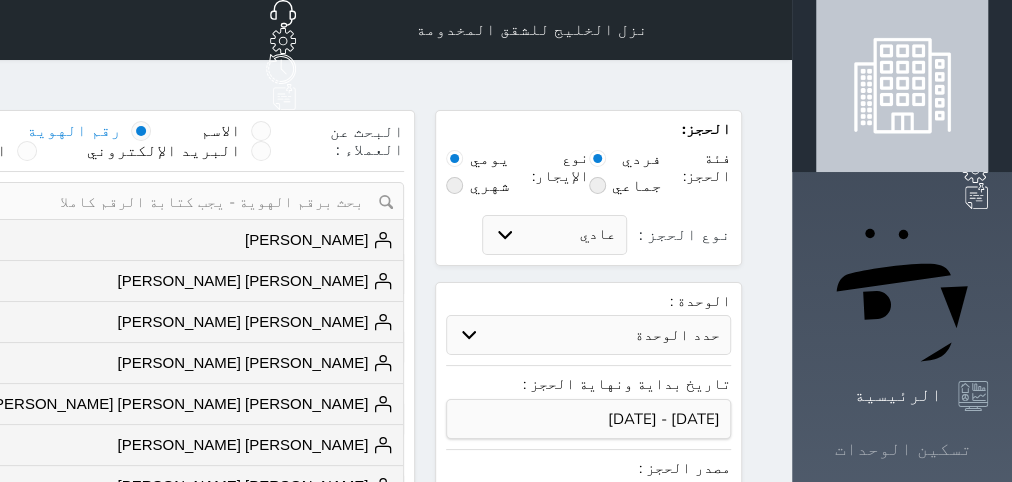 click at bounding box center (988, 449) 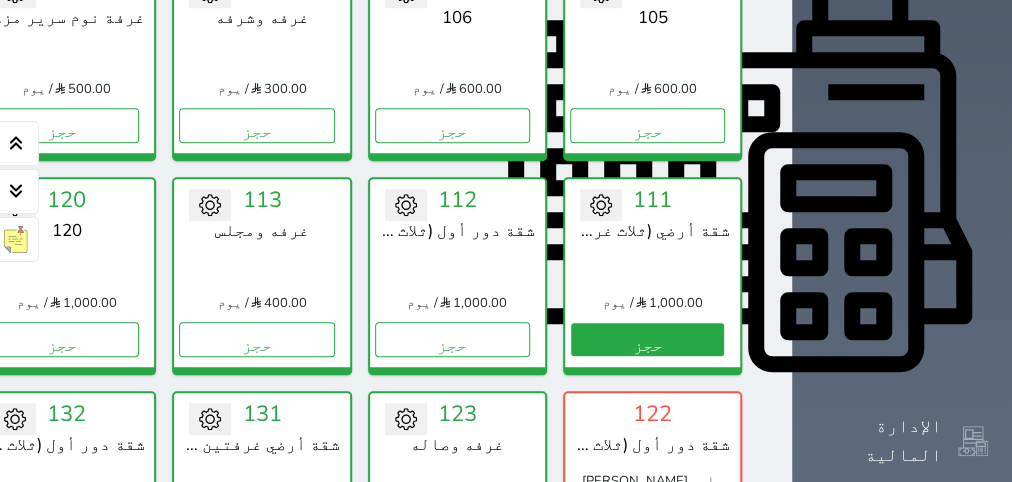 scroll, scrollTop: 750, scrollLeft: 0, axis: vertical 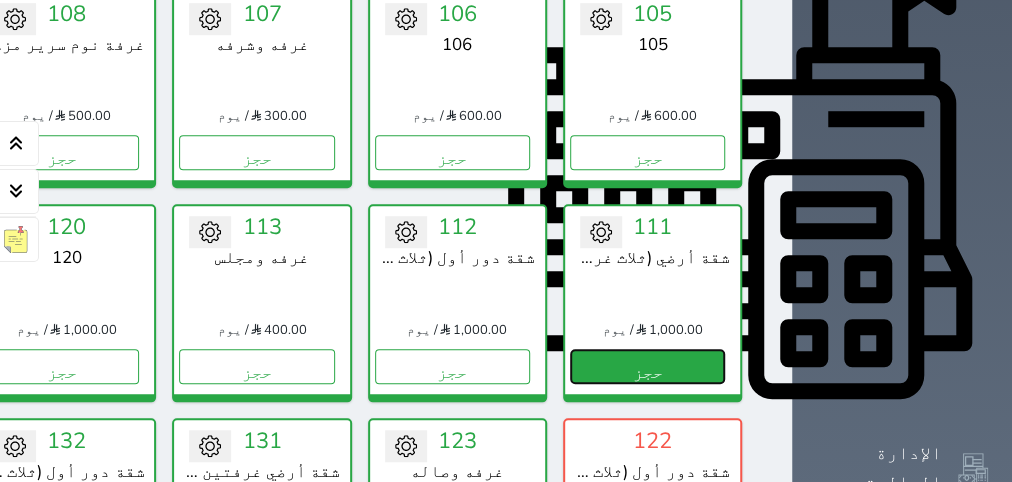 click on "حجز" at bounding box center [647, 366] 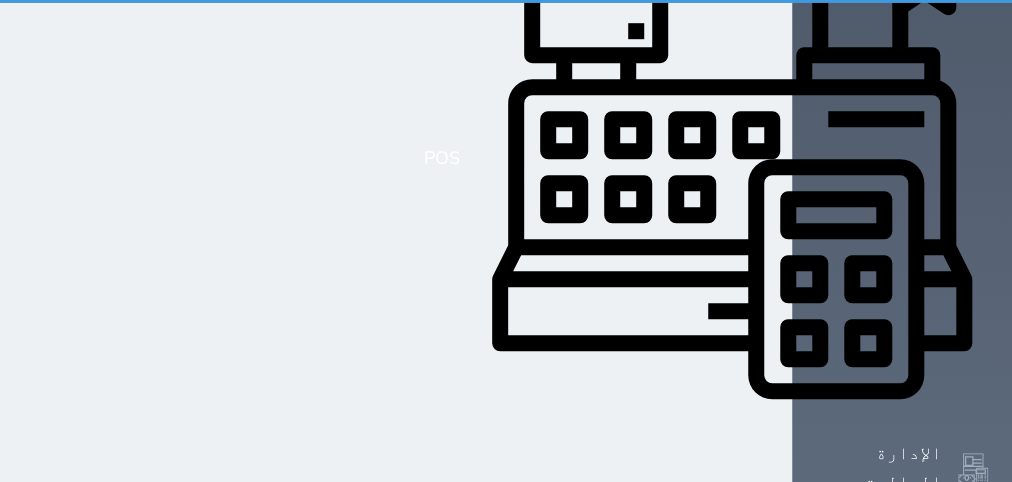 select on "1" 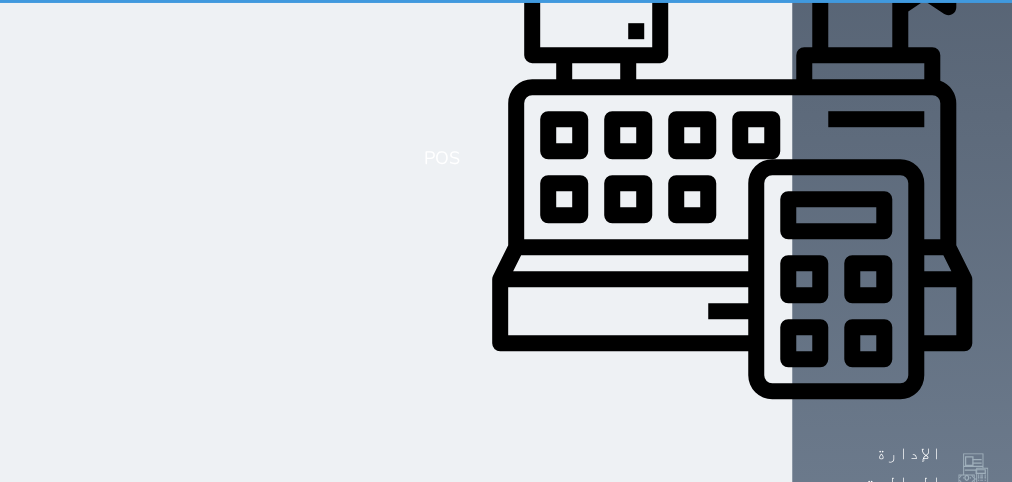 scroll, scrollTop: 0, scrollLeft: 0, axis: both 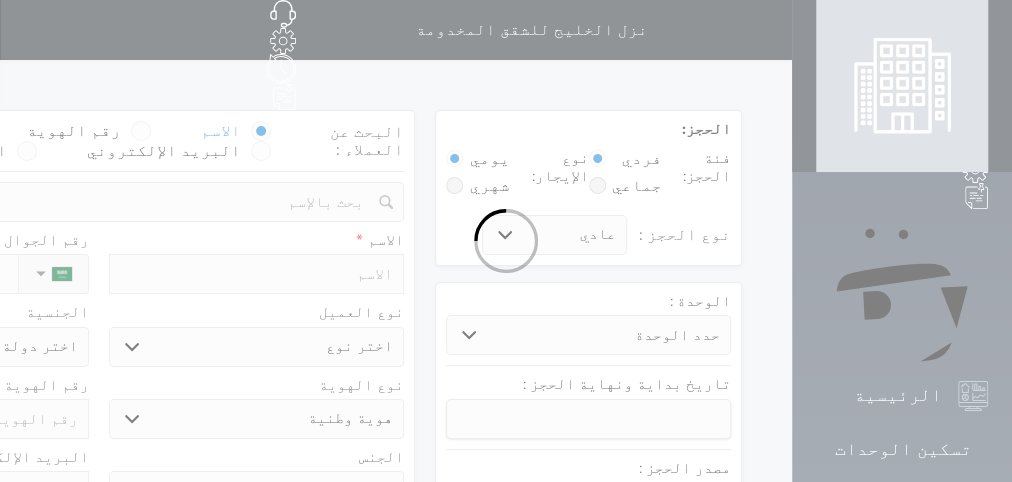 select 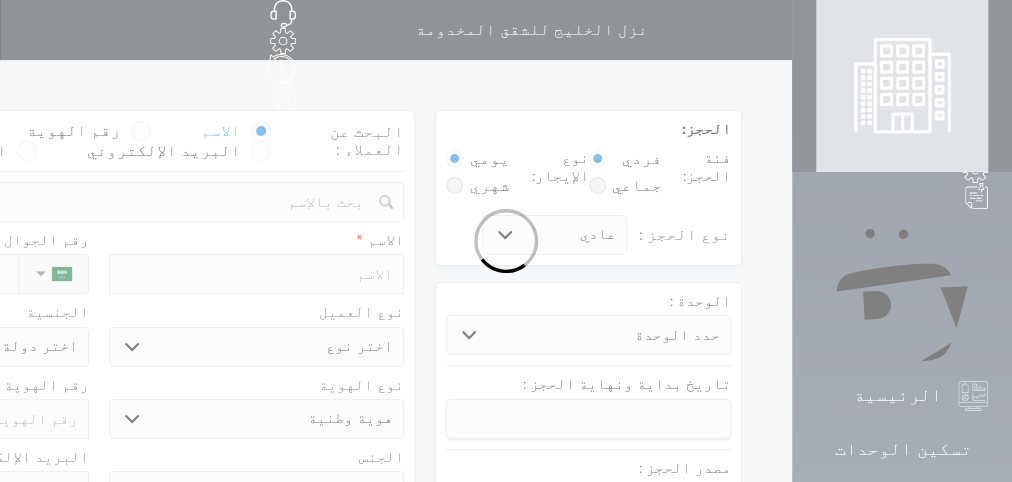 select 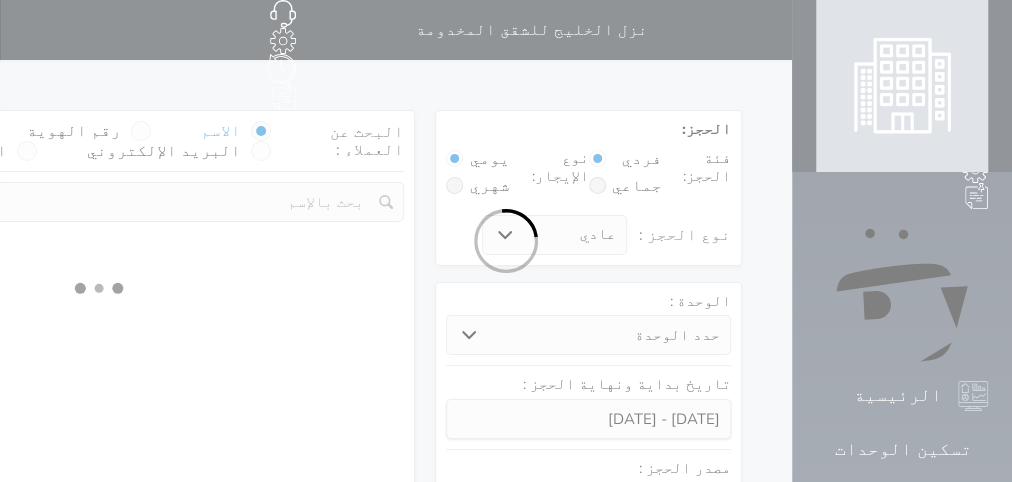 select 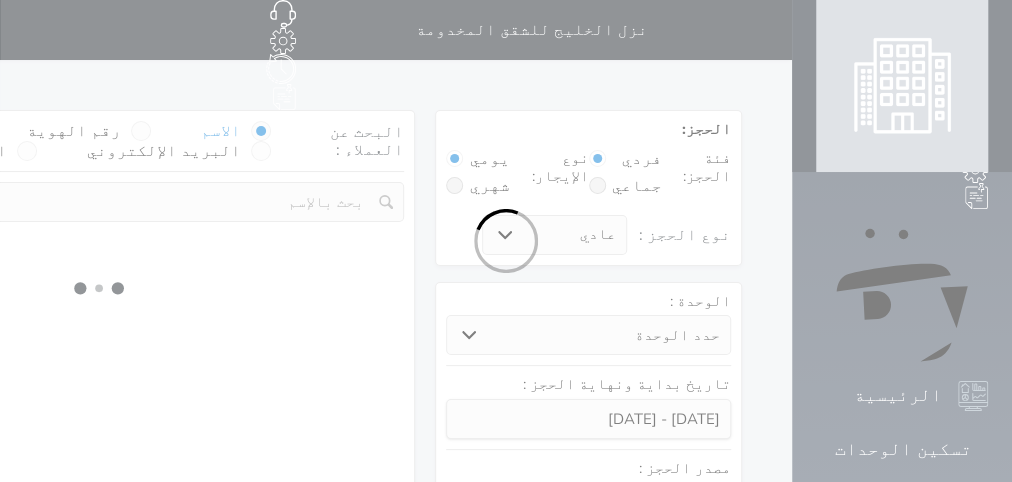 select on "1" 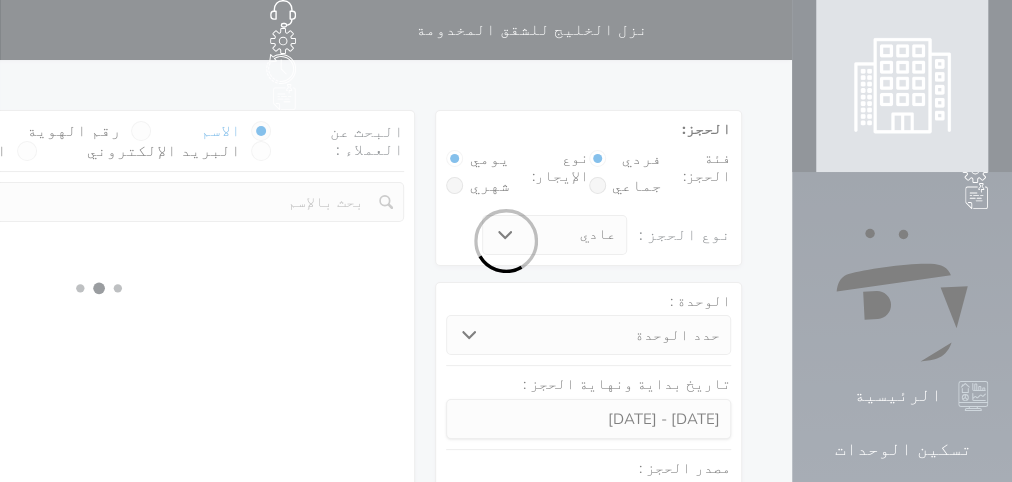 select on "1" 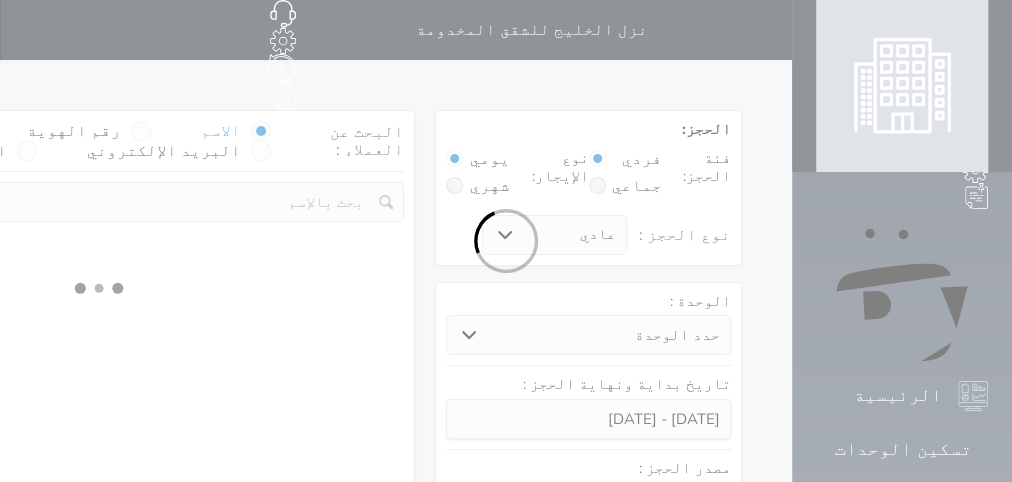 select 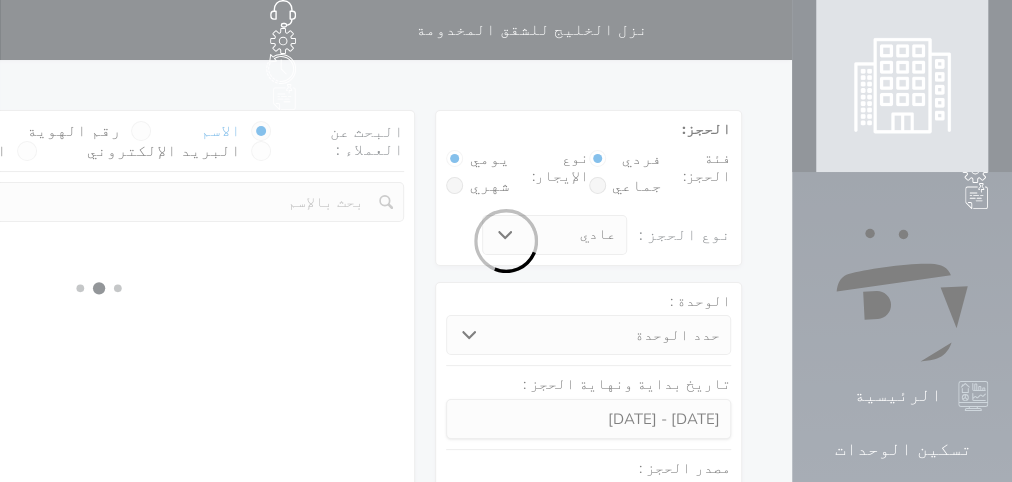 select on "7" 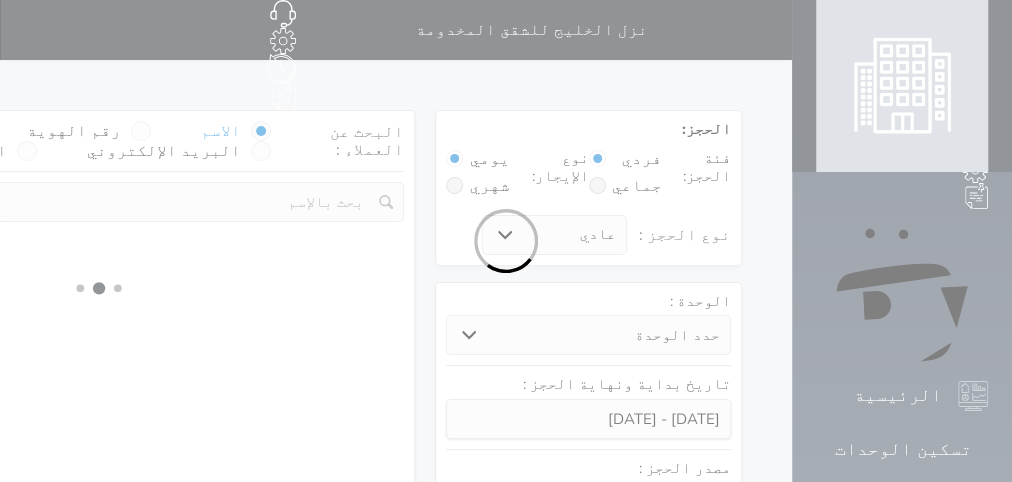 select 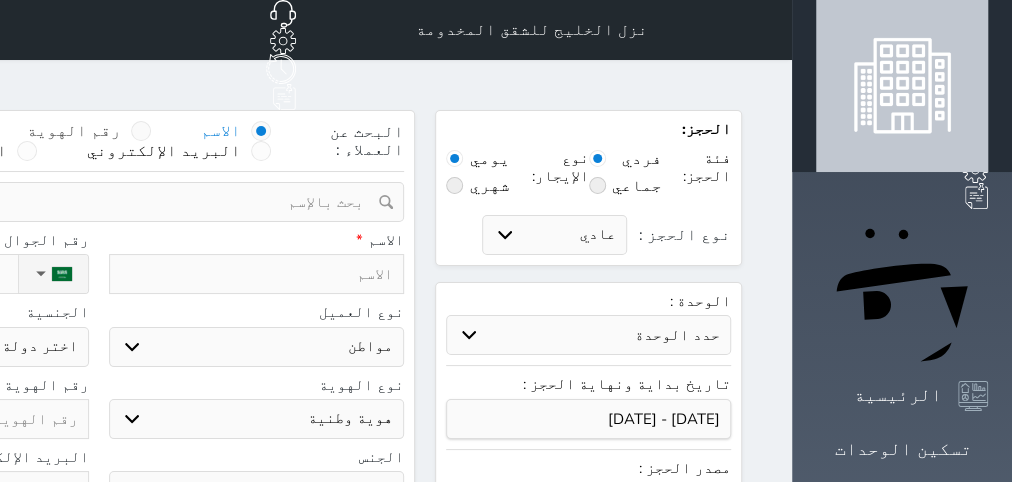 select 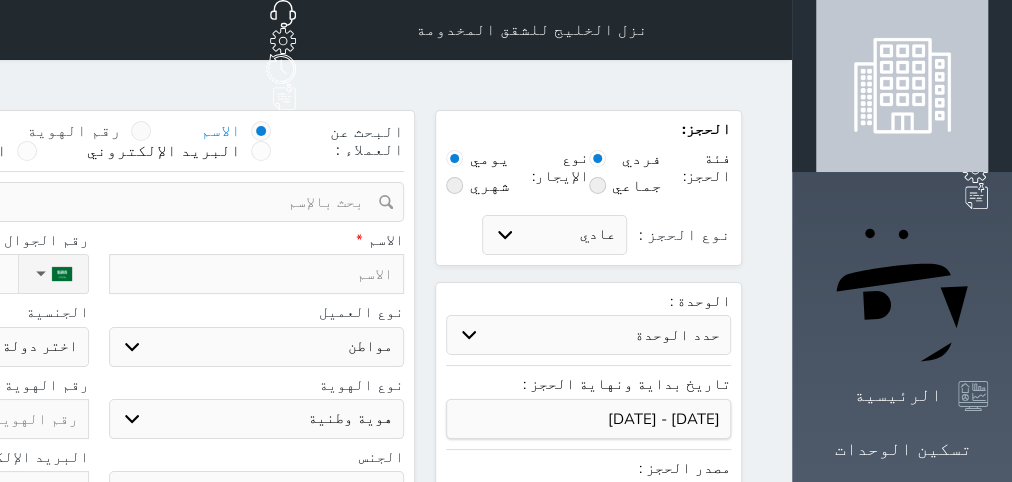 select 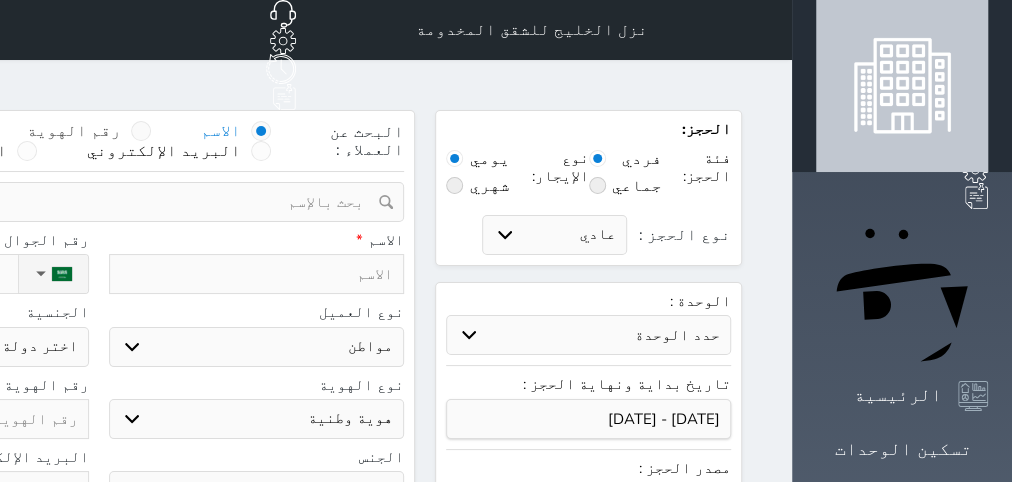select 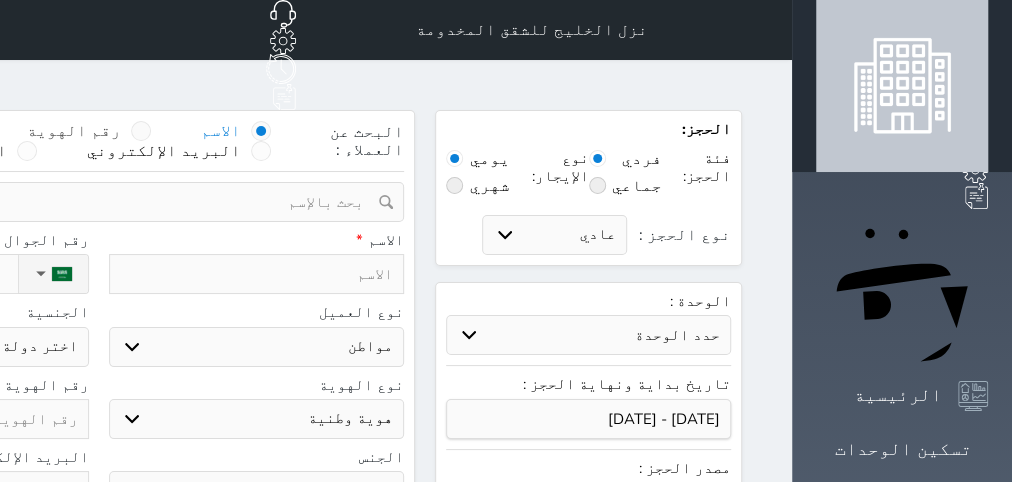select 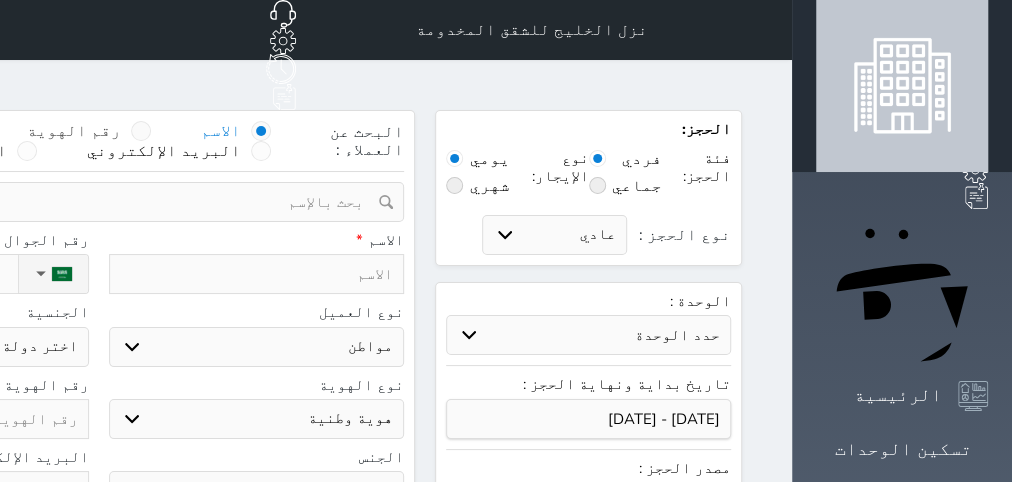 select on "113" 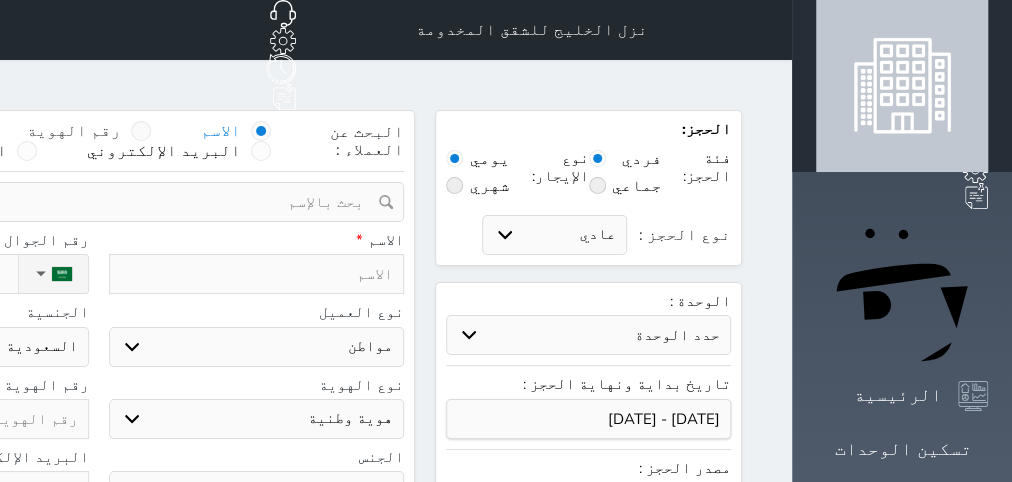 select 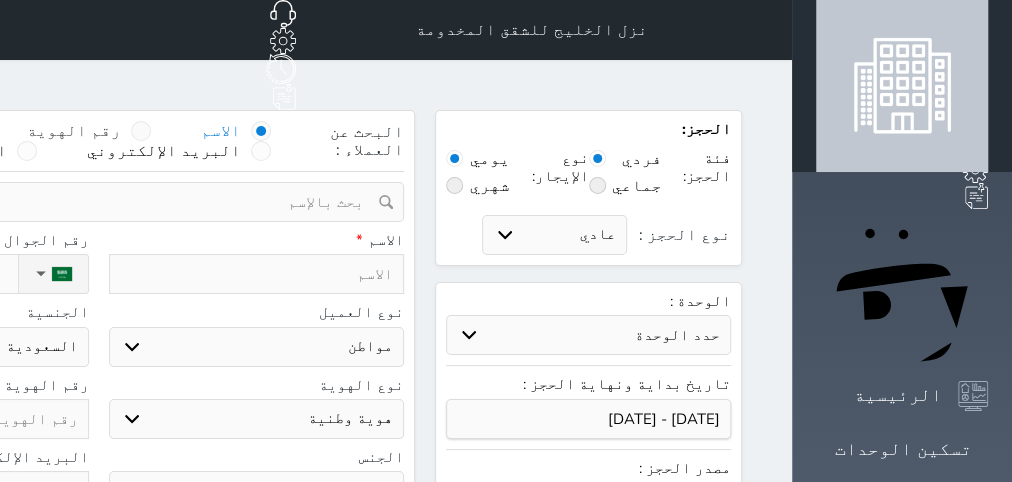 select 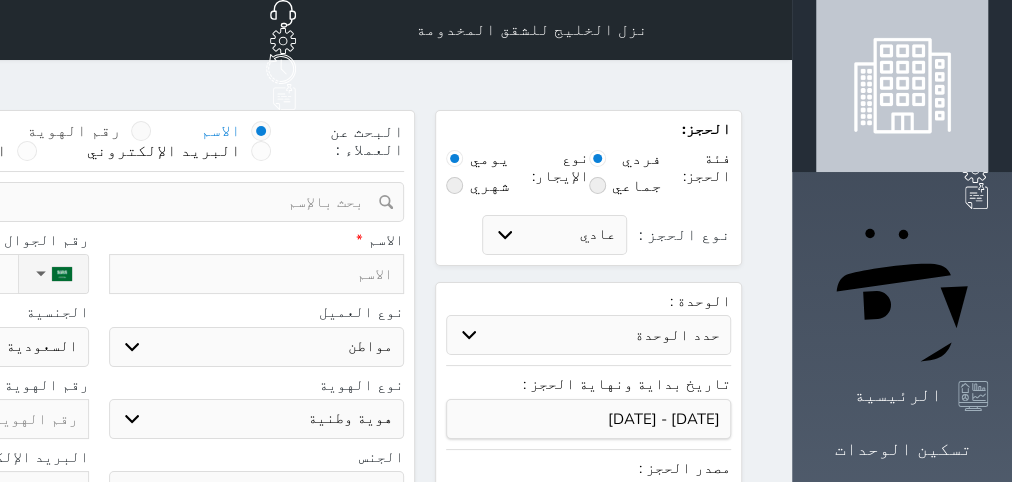 select 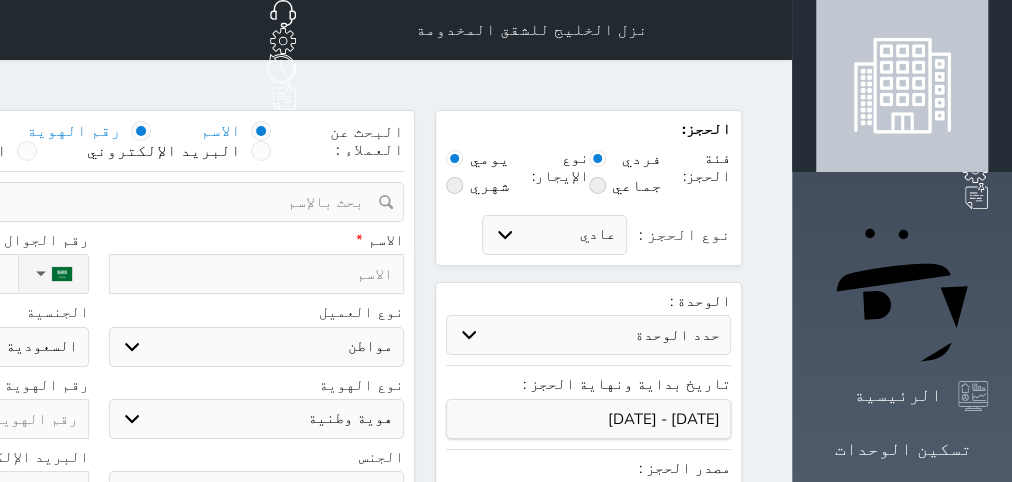 select 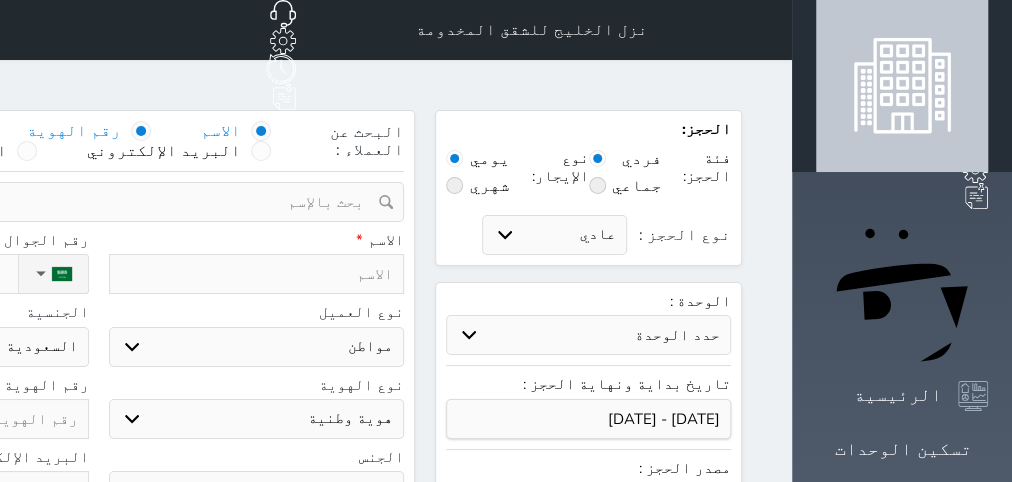 select 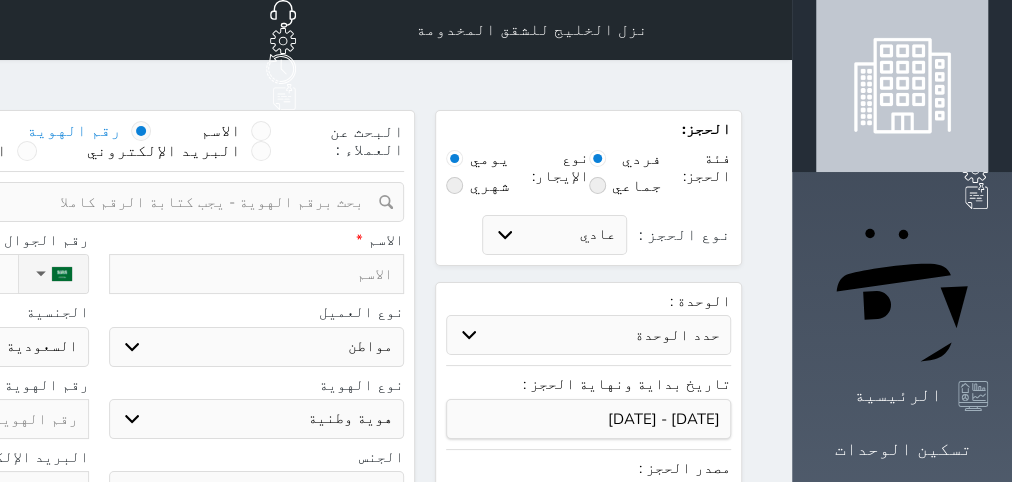 click at bounding box center (91, 202) 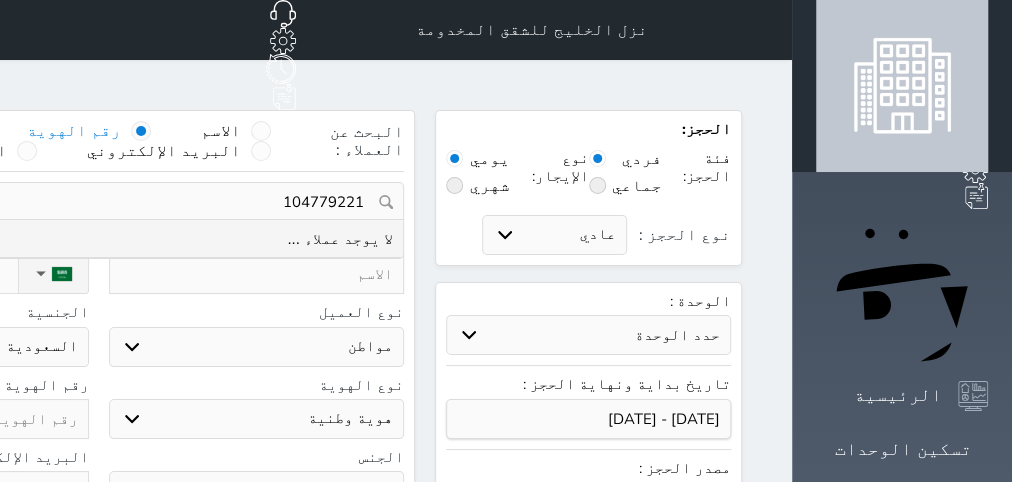 type on "1047792211" 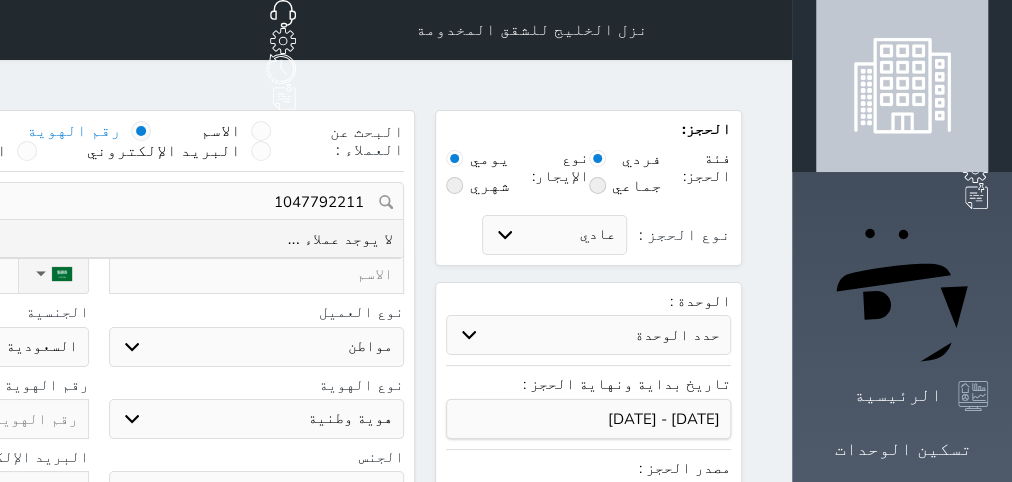 click on "1047792211" at bounding box center (98, 202) 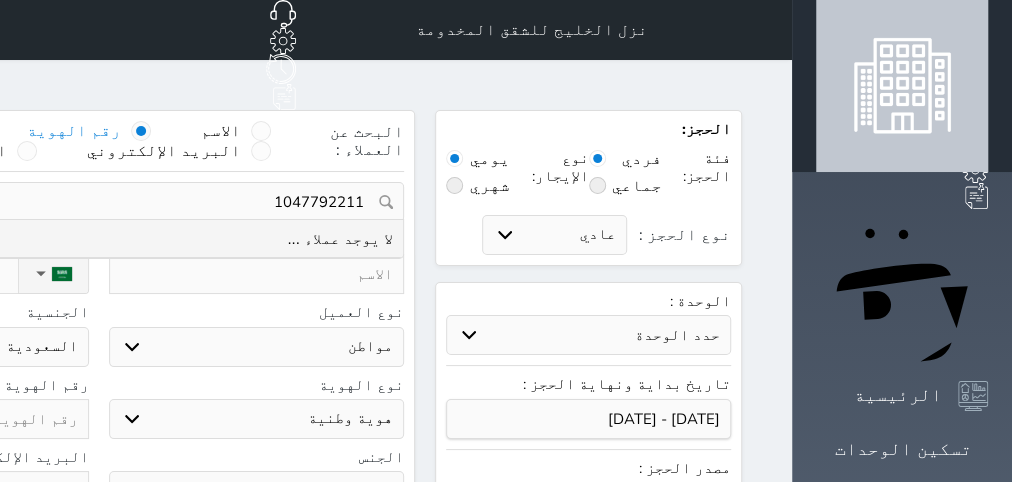 type 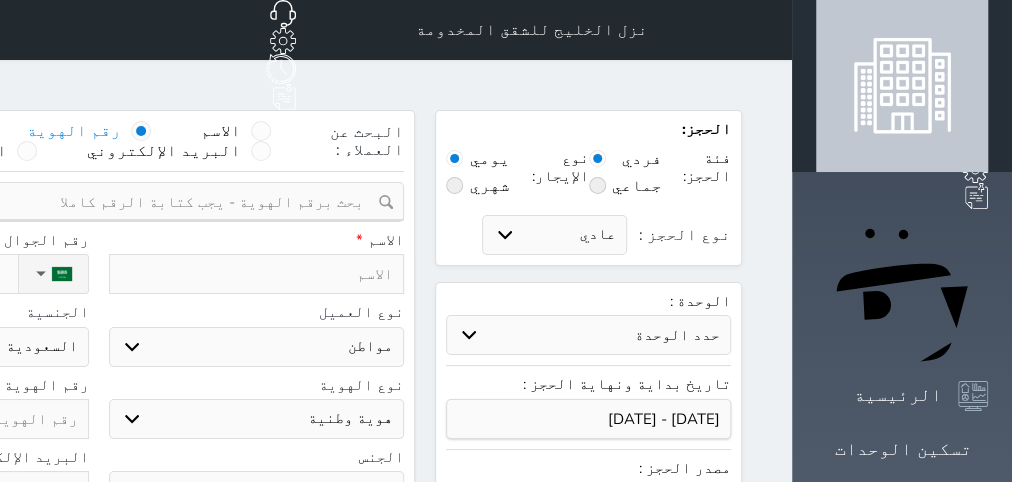 click at bounding box center (257, 274) 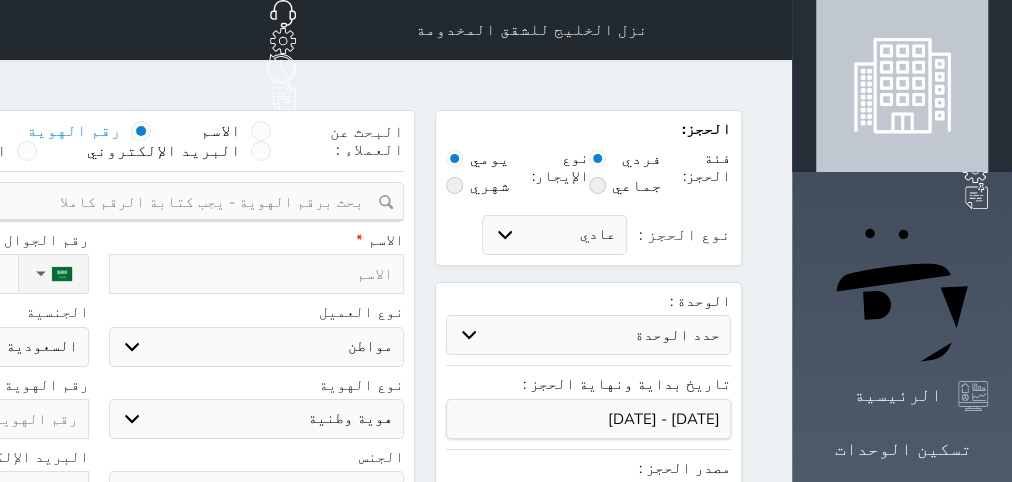 select 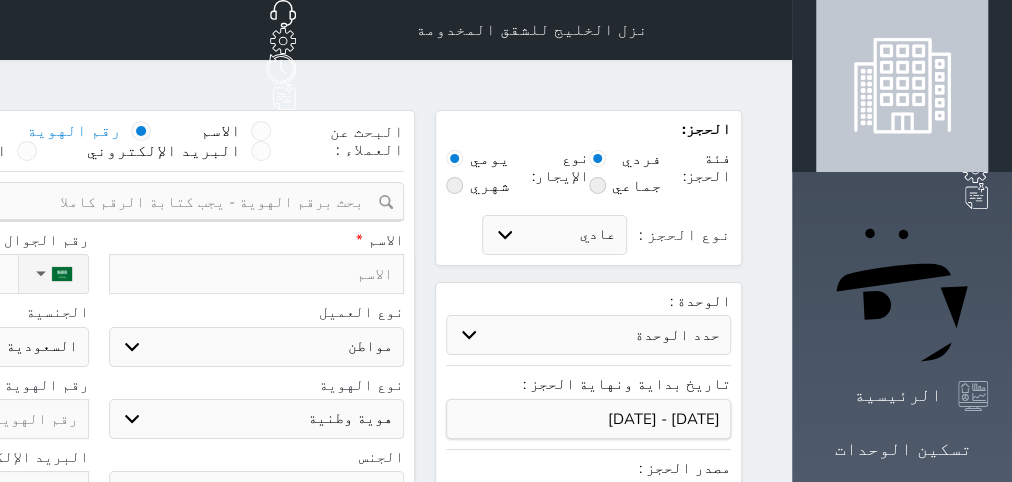 select 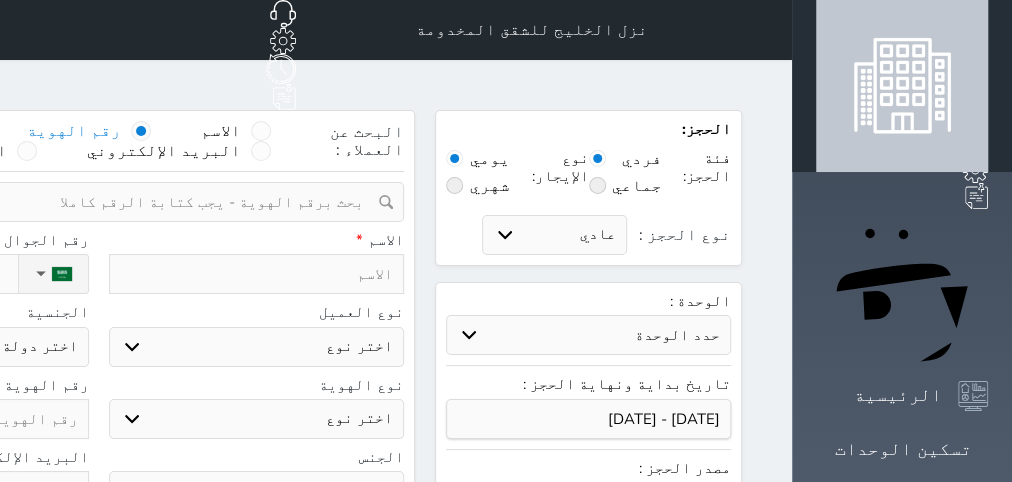 type on "ع" 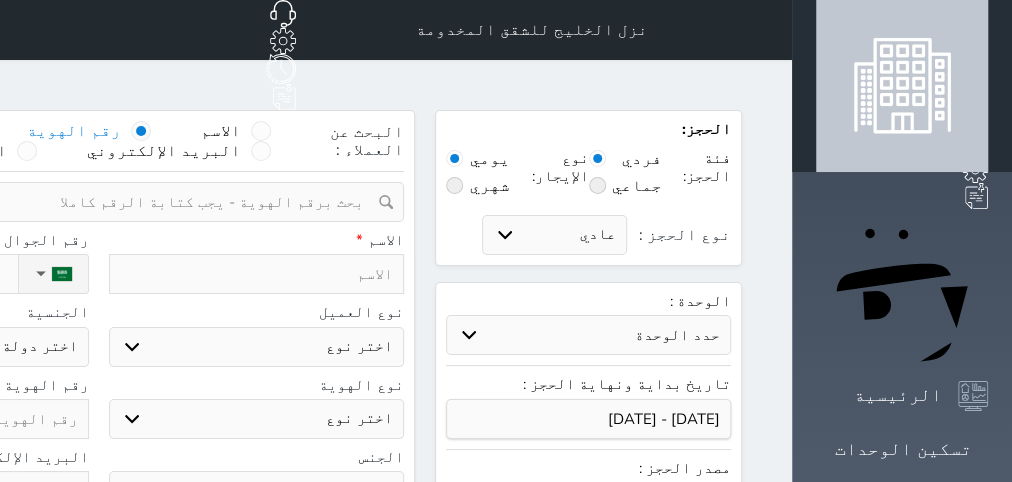 select 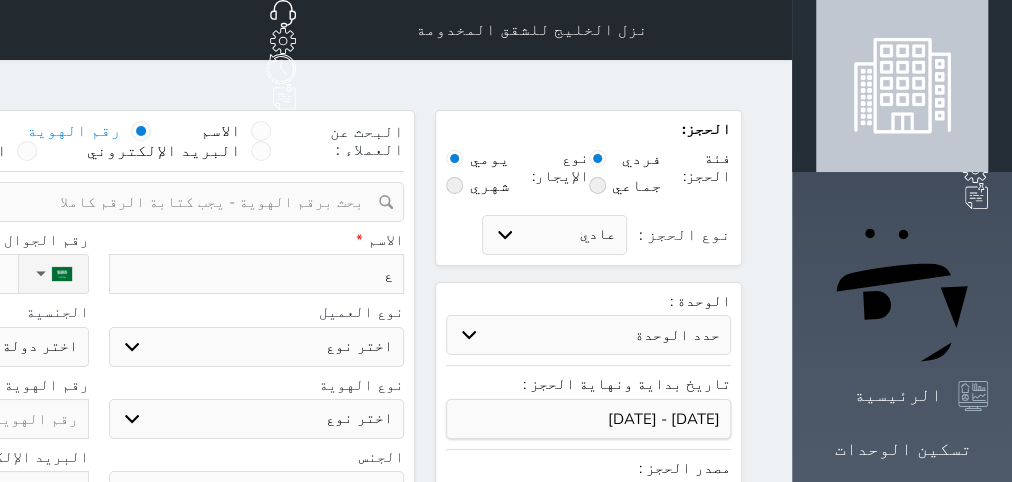 select 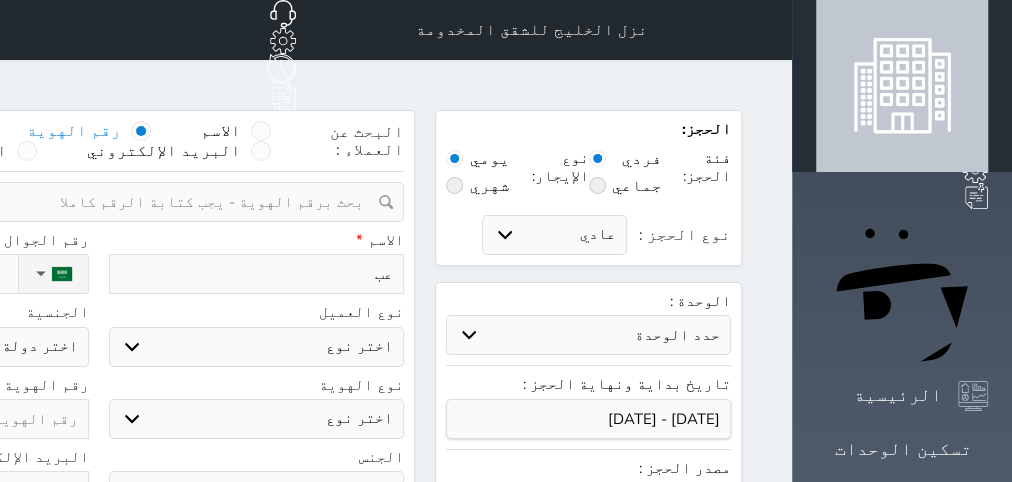 type on "عبد" 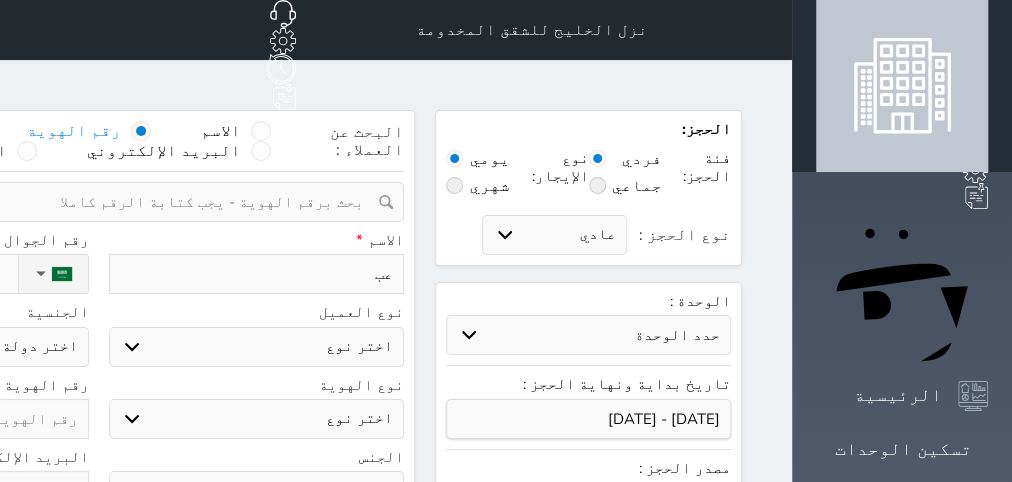 select 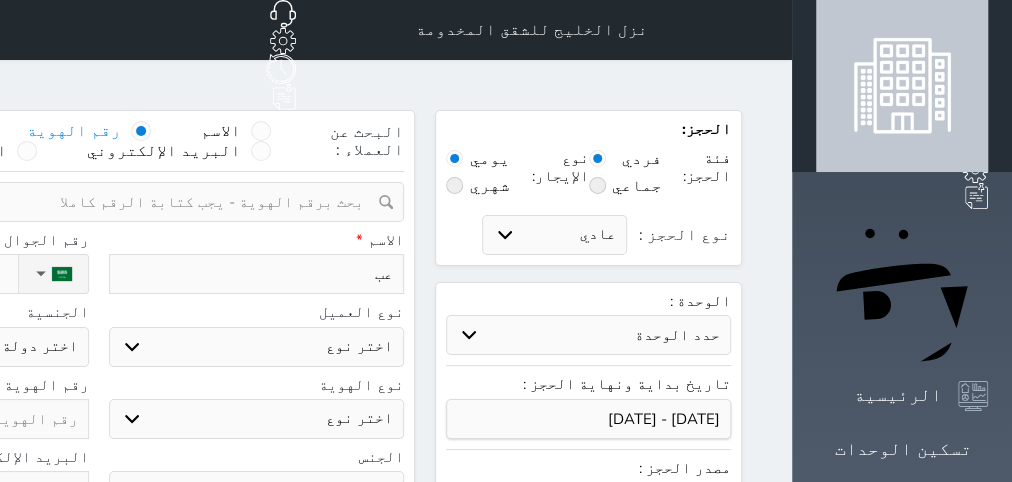 select 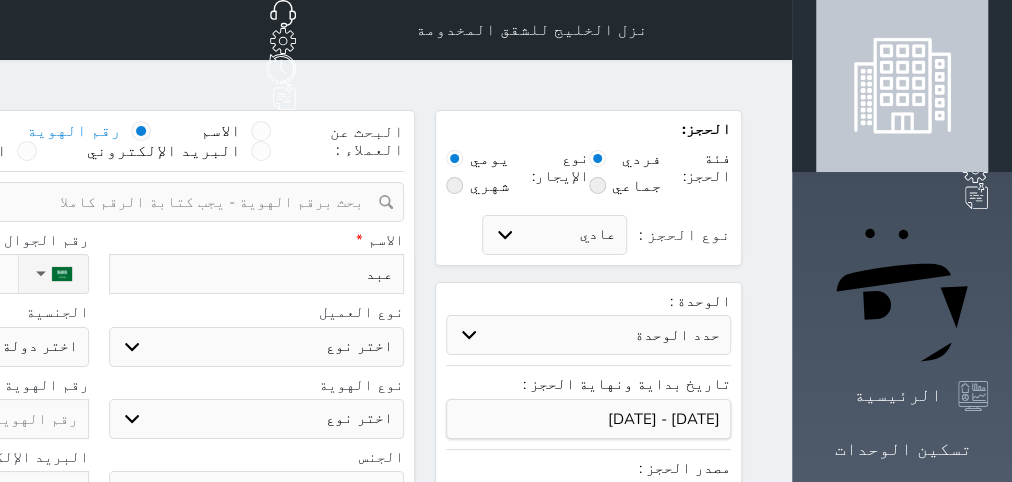 type on "[PERSON_NAME]" 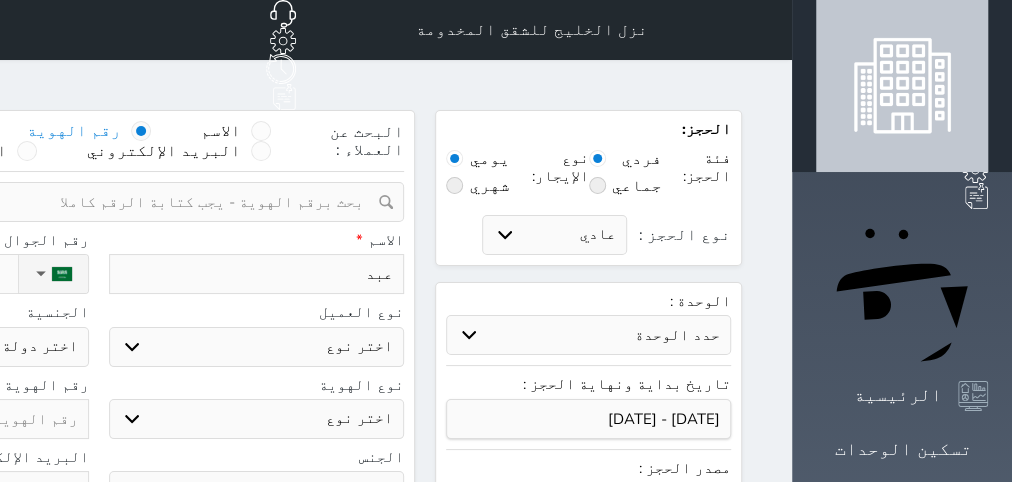 select 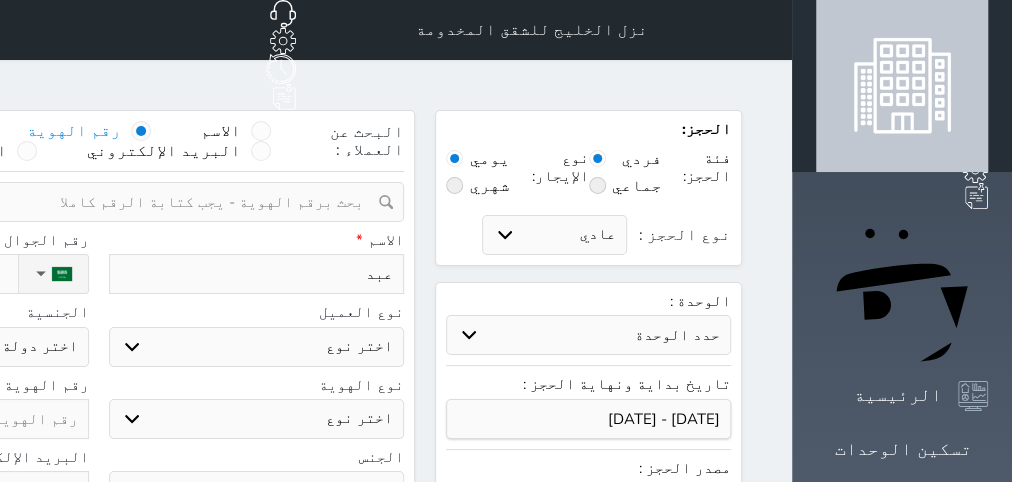 select 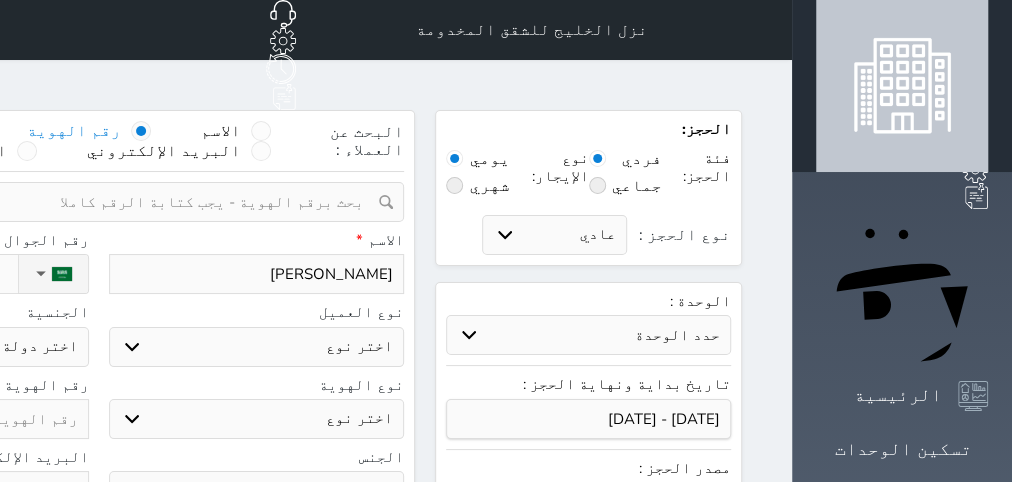 type on "عبدال" 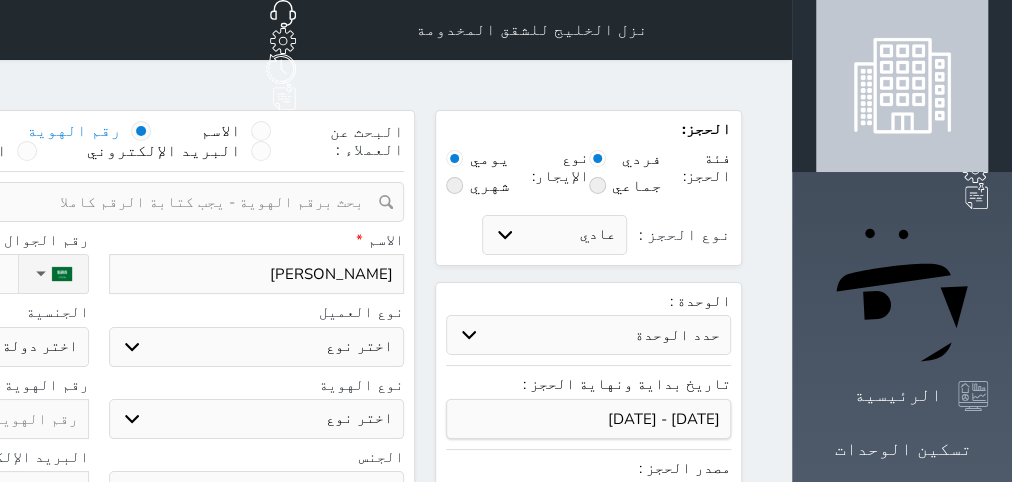 select 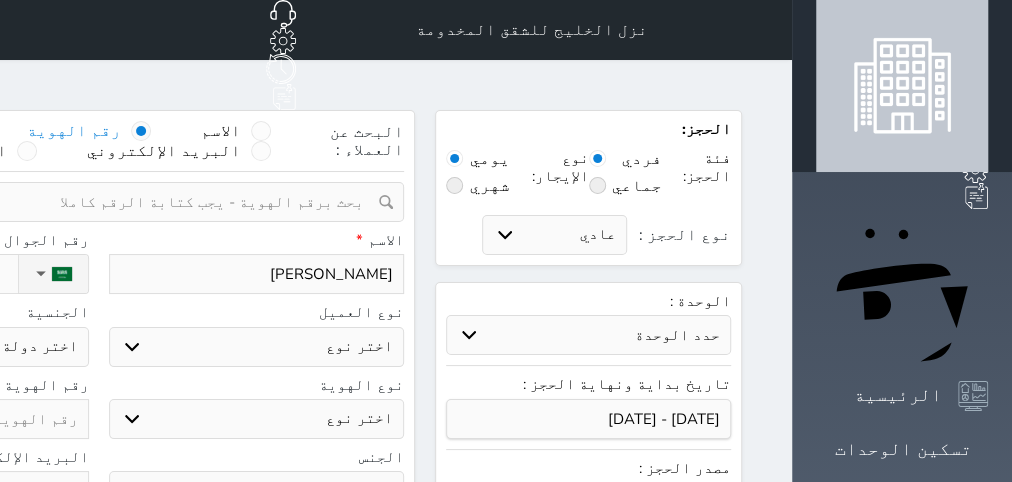 select 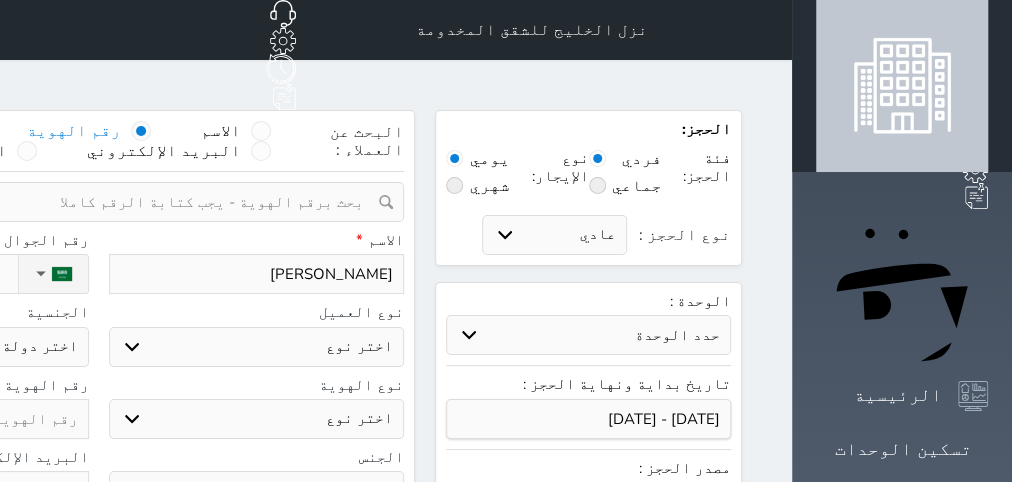 select 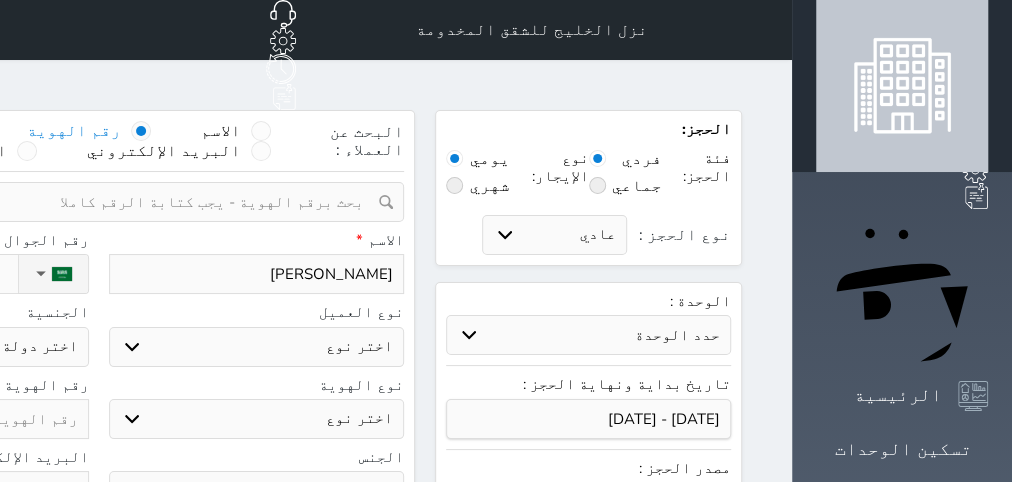 select 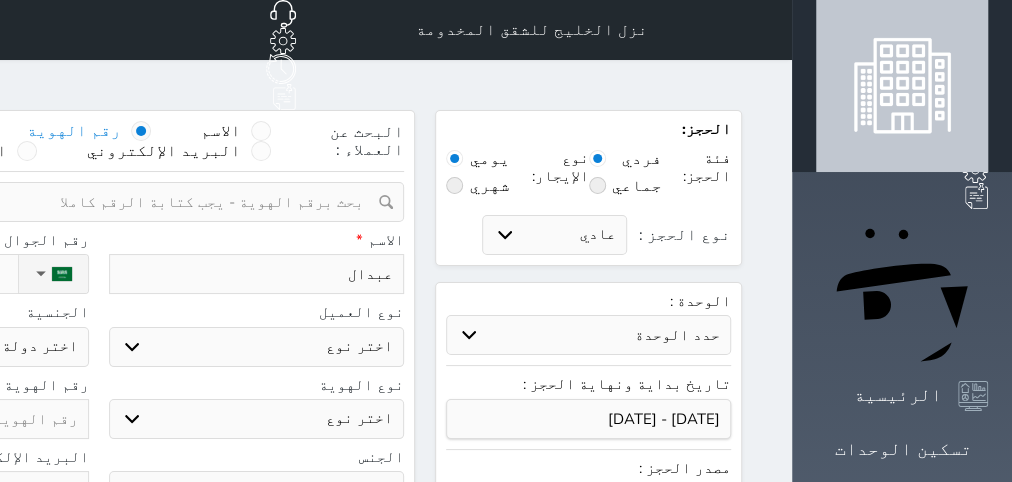 type on "[PERSON_NAME]" 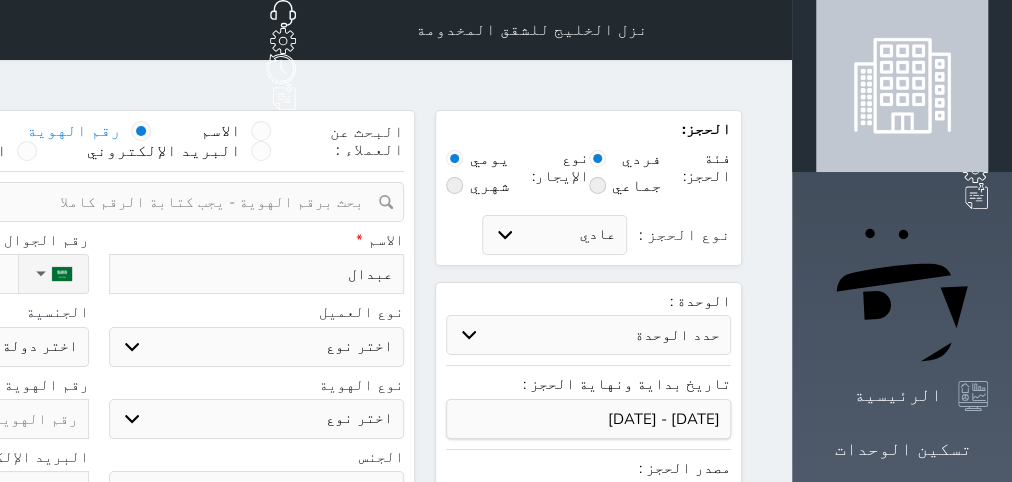 select 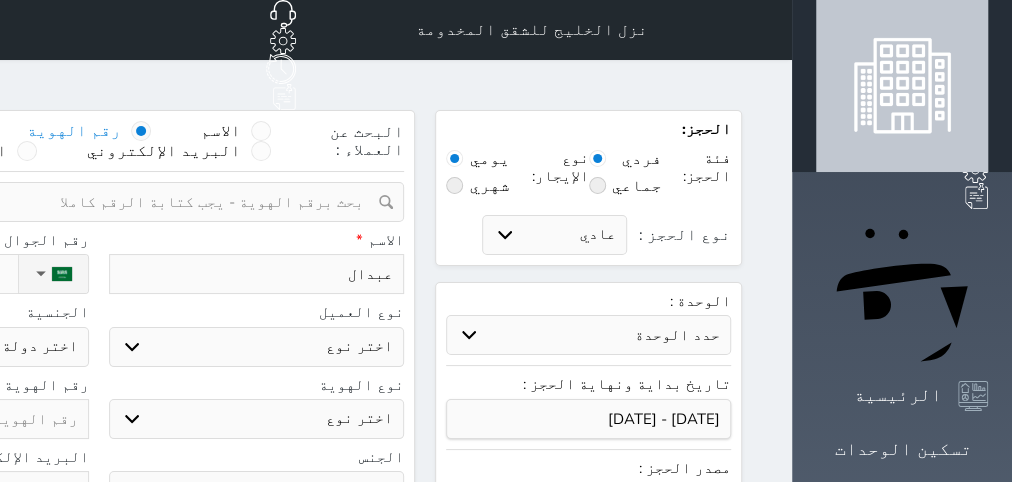 select 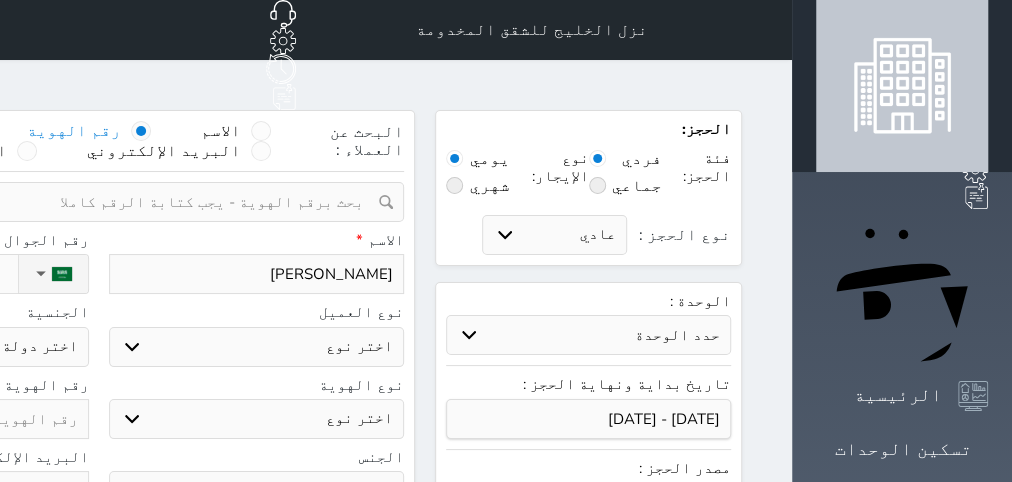 type on "[PERSON_NAME]" 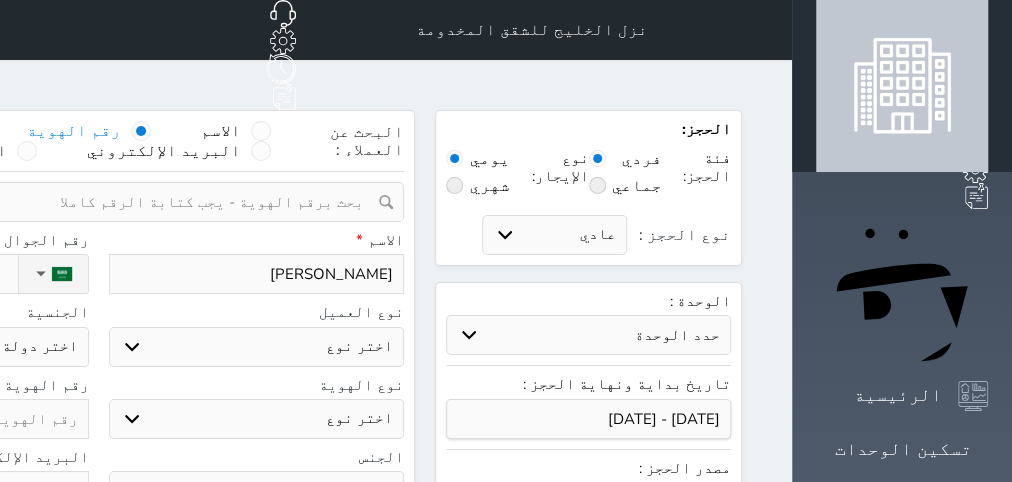 select 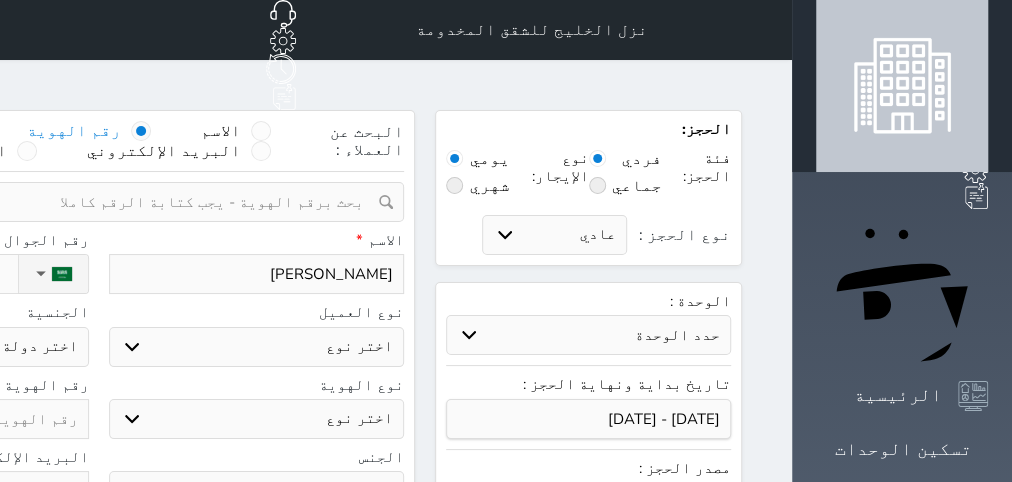 select 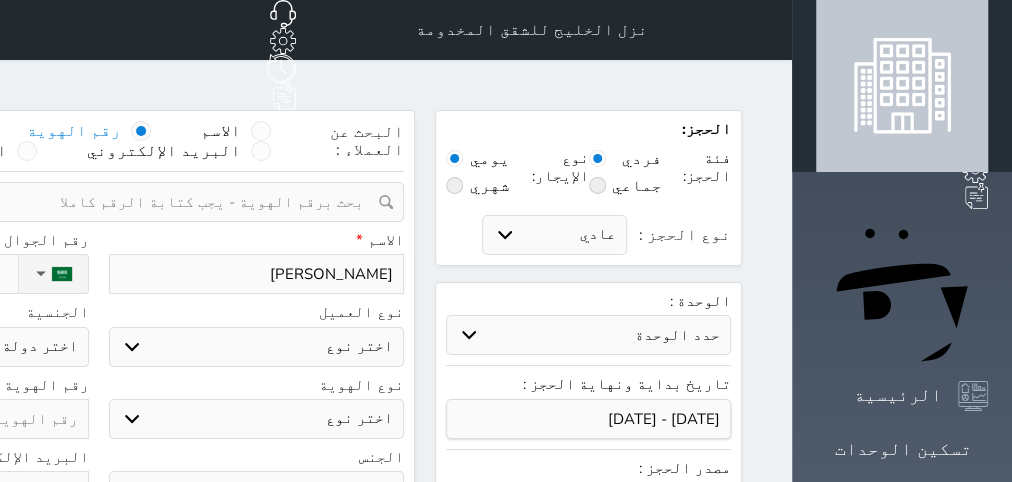 type on "[PERSON_NAME]" 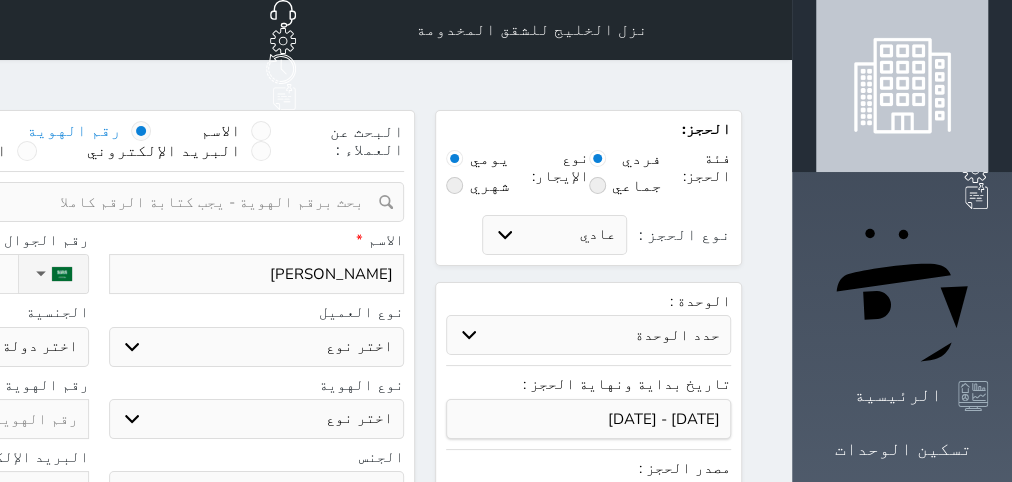 select 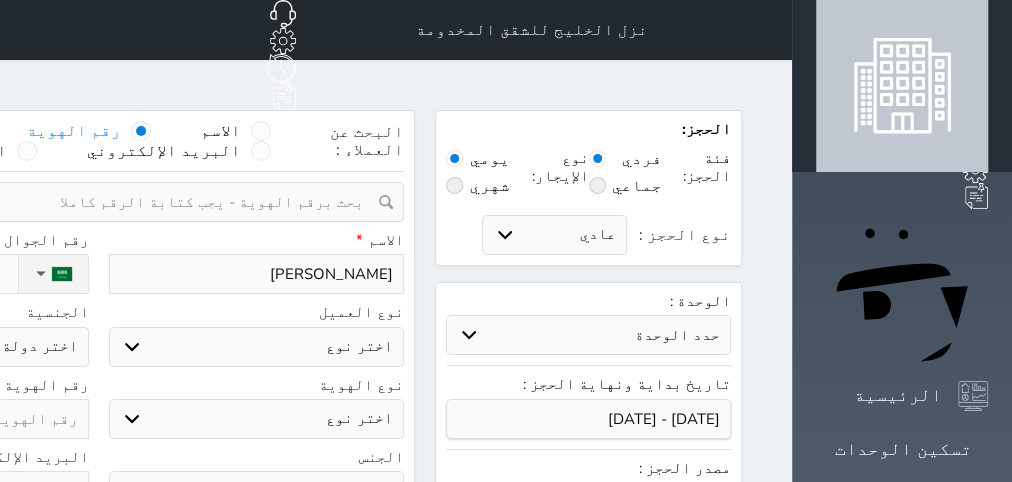 select 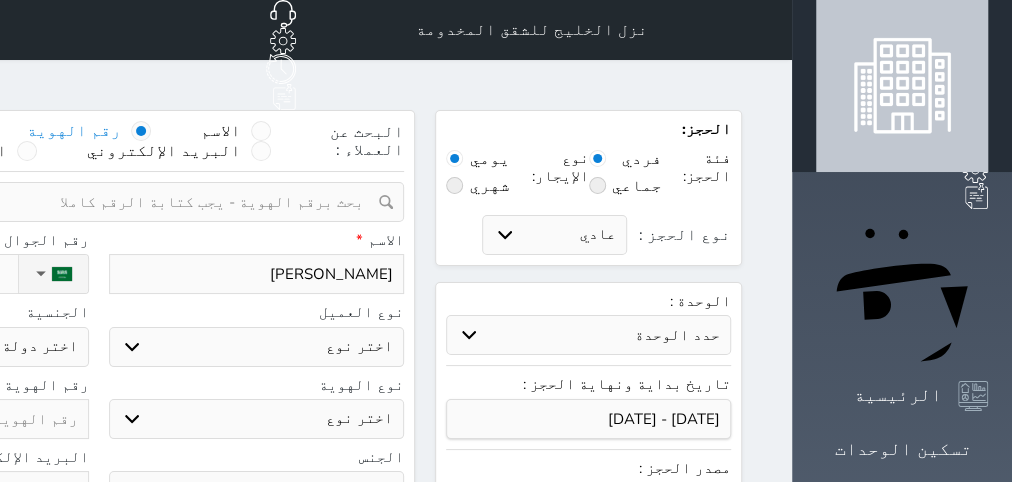 type on "[PERSON_NAME]" 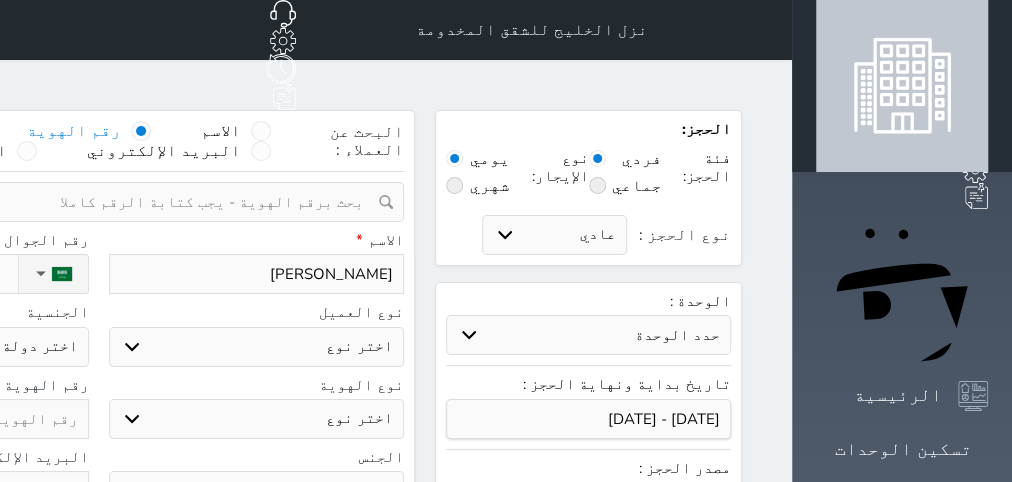 click on "اختر نوع   مواطن مواطن خليجي زائر مقيم" at bounding box center [257, 347] 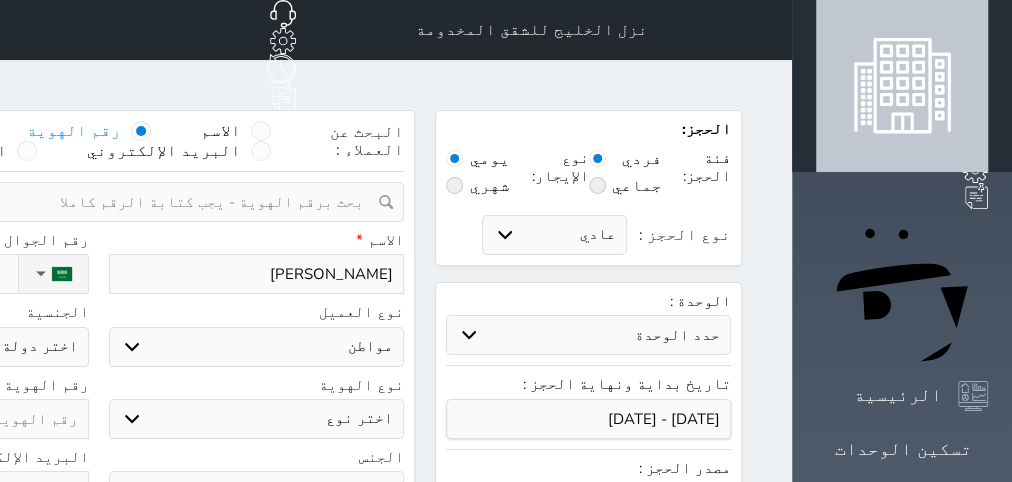 click on "مواطن" at bounding box center [0, 0] 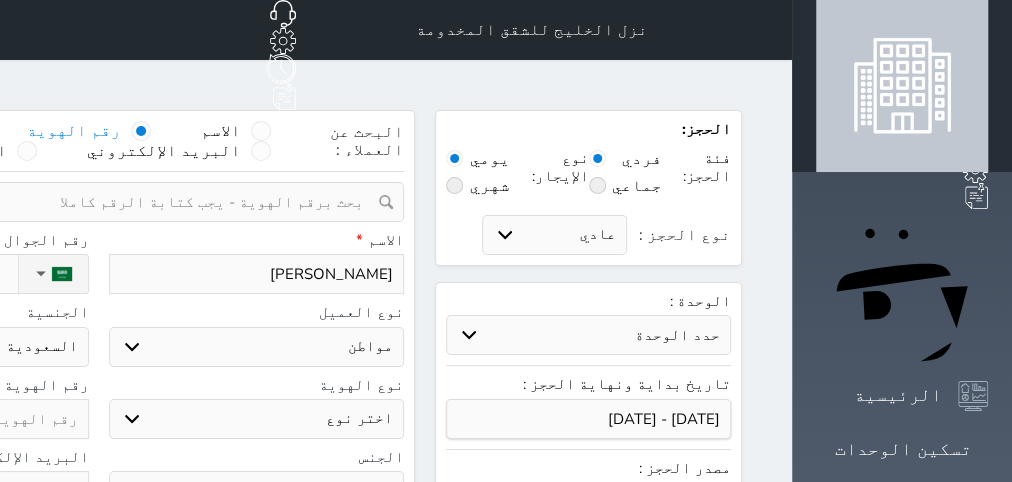 scroll, scrollTop: 126, scrollLeft: 0, axis: vertical 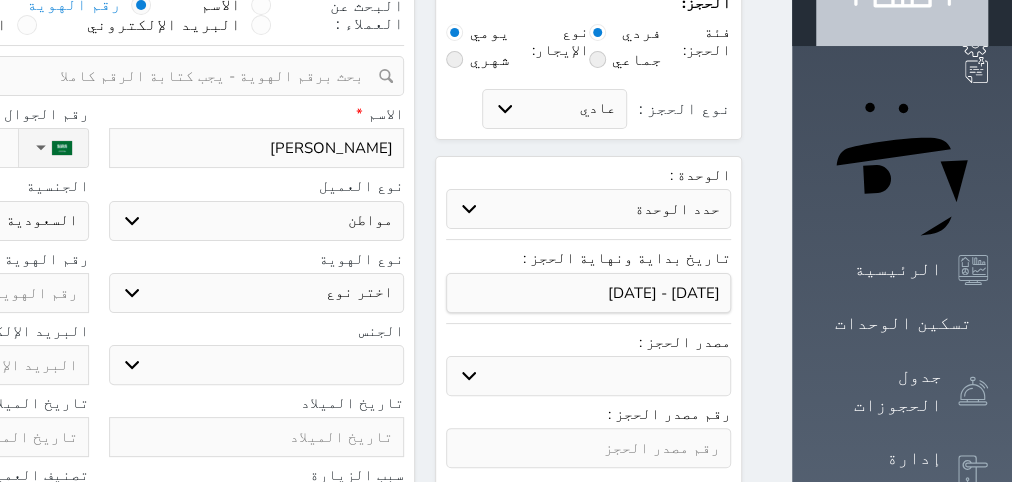 click on "اختر نوع   هوية وطنية هوية عائلية جواز السفر" at bounding box center (257, 293) 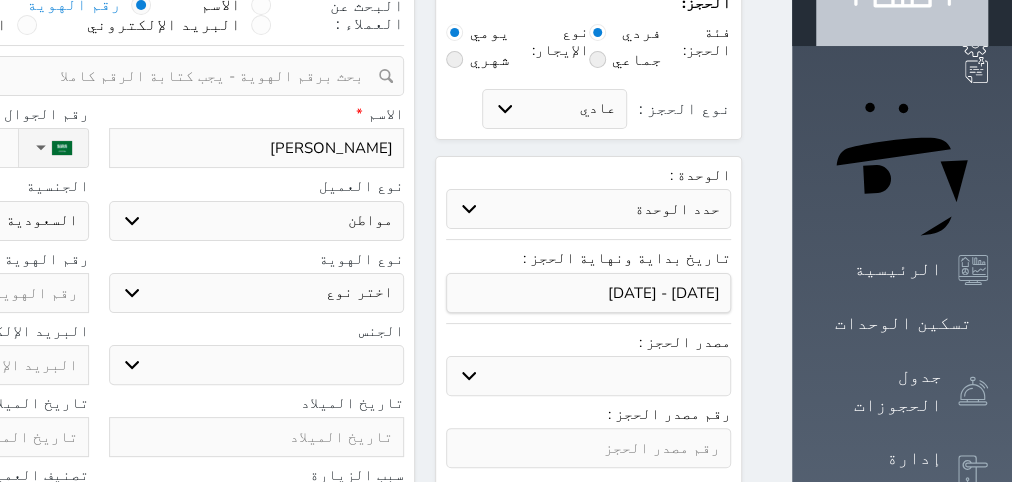 click on "هوية وطنية" at bounding box center (0, 0) 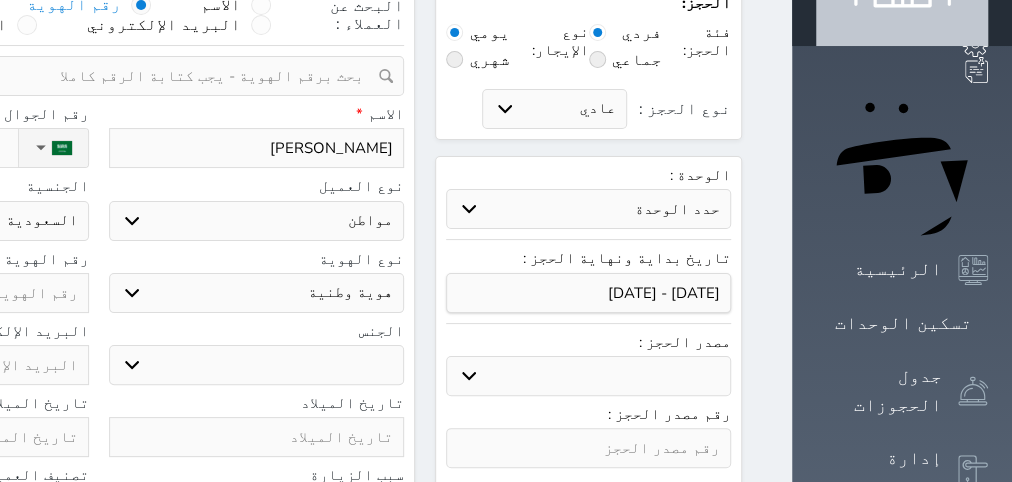 click on "ذكر   انثى" at bounding box center (257, 365) 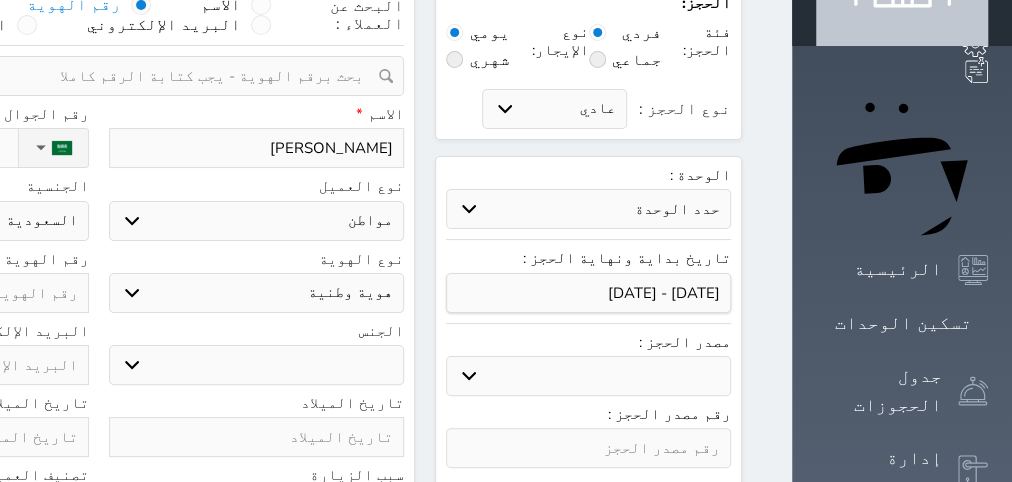 click on "ذكر" at bounding box center [0, 0] 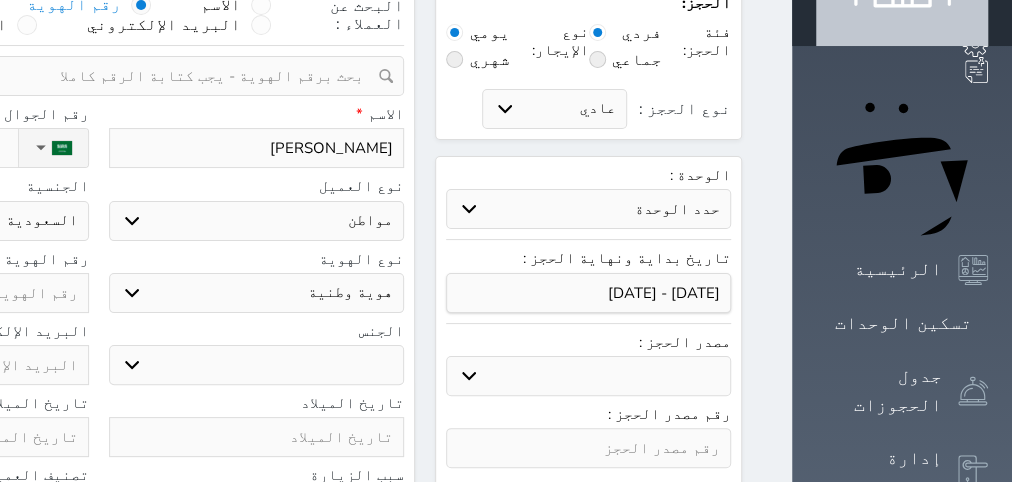 click on "بوكنج دوت كوم استقبال الموقع الإلكتروني بوكينج المسافر اكسبيديا مواقع التواصل الإجتماعي اويو اخرى" at bounding box center (588, 376) 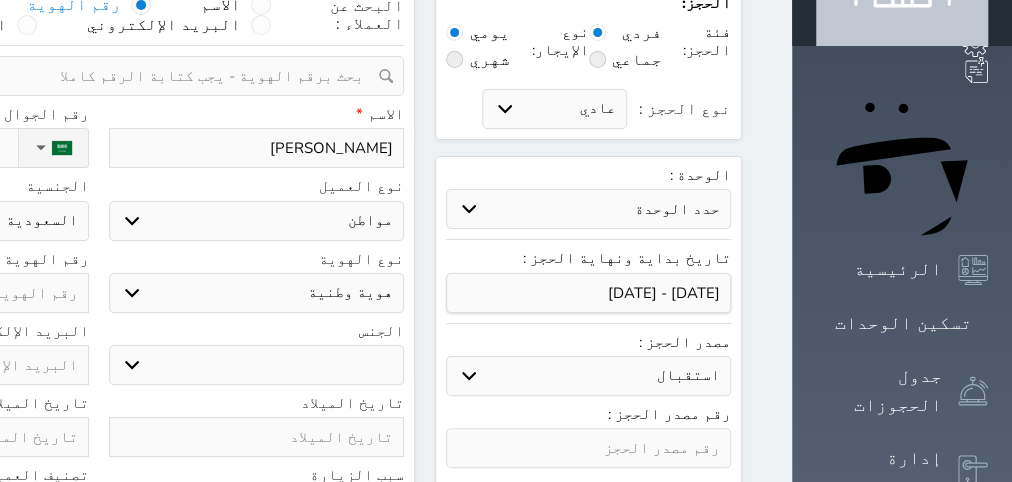 click on "استقبال" at bounding box center [0, 0] 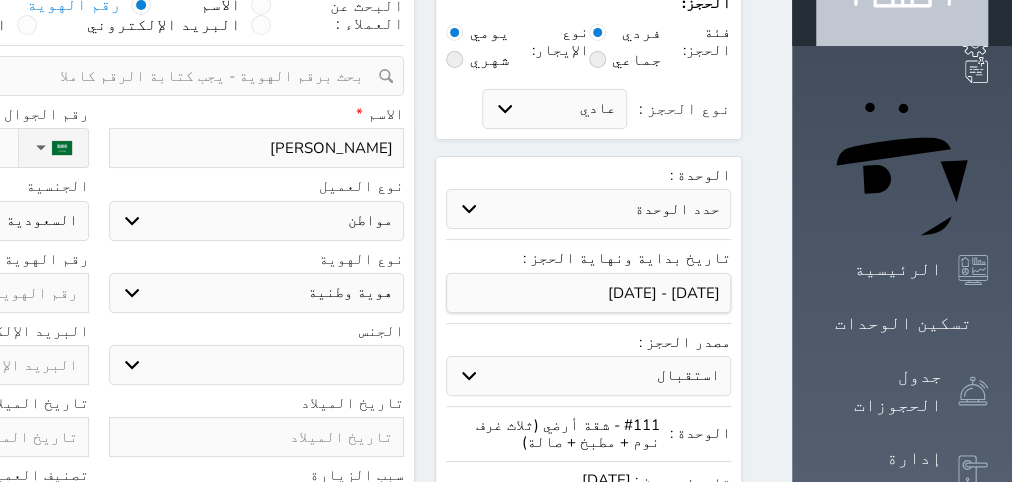 paste on "1047792211" 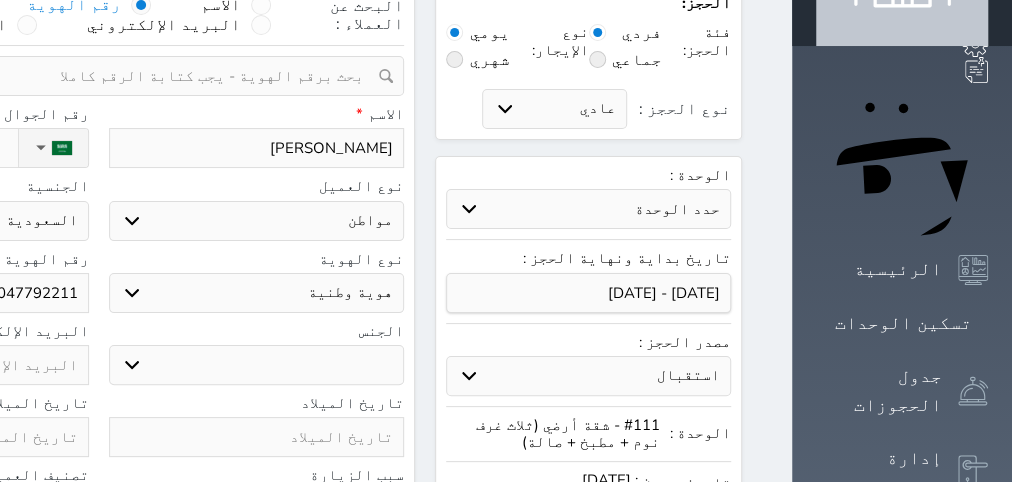 click on "نوع الحجز :" at bounding box center (-95, 148) 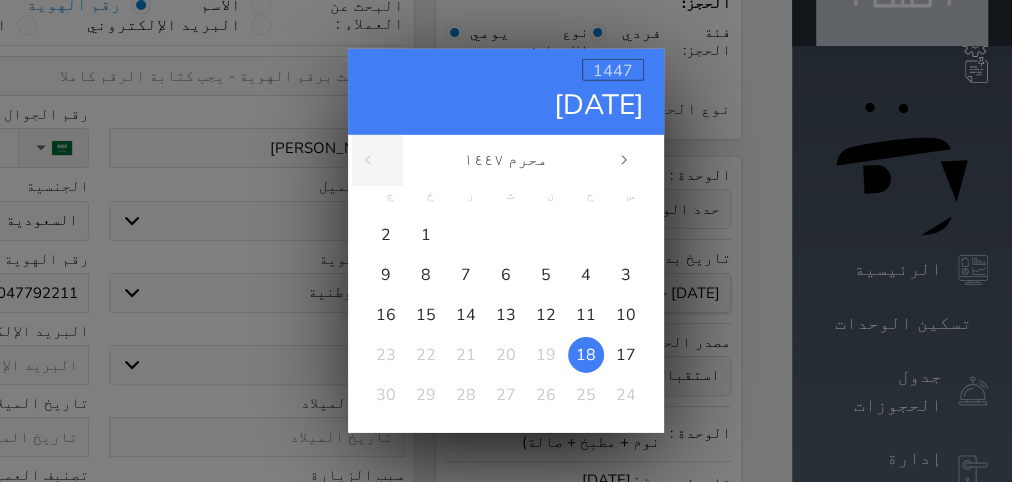 click on "1447" at bounding box center (613, 71) 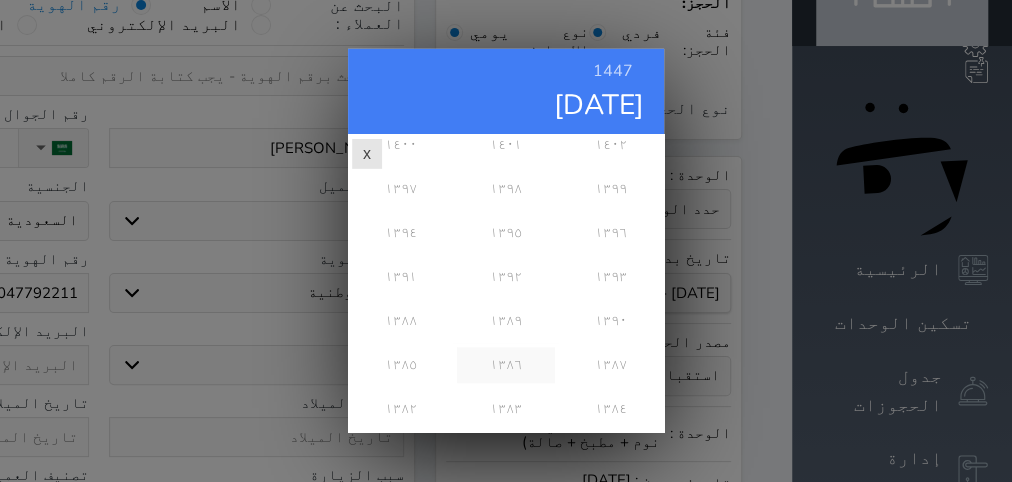 scroll, scrollTop: 648, scrollLeft: 0, axis: vertical 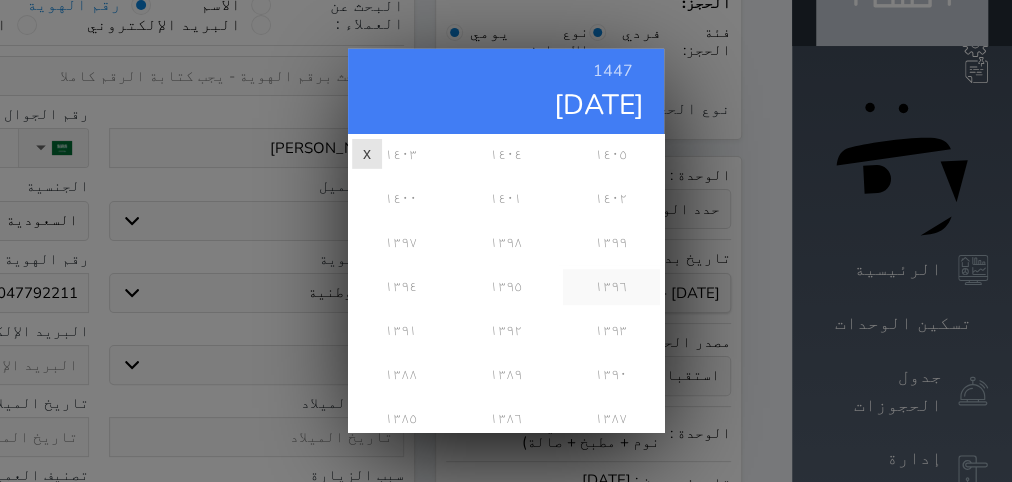 click on "١٣٩٦" at bounding box center (611, 287) 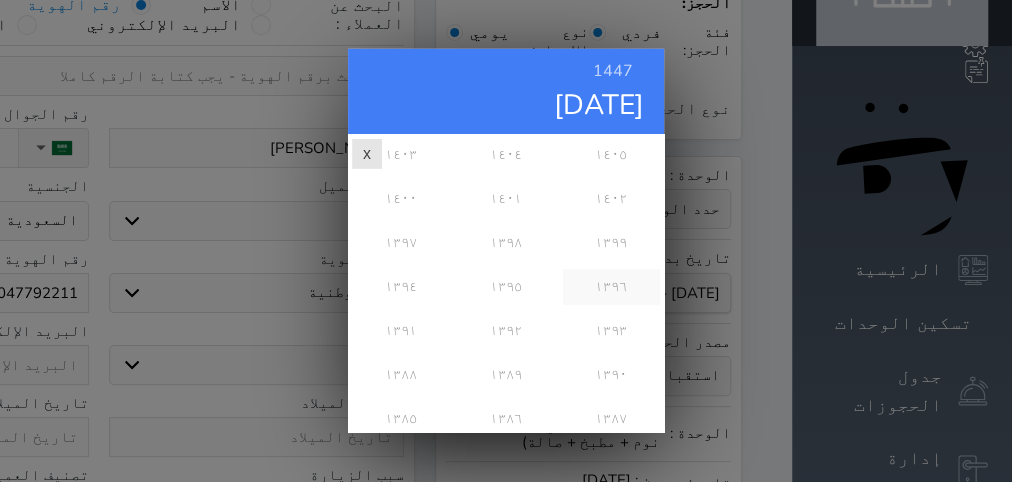 scroll, scrollTop: 0, scrollLeft: 0, axis: both 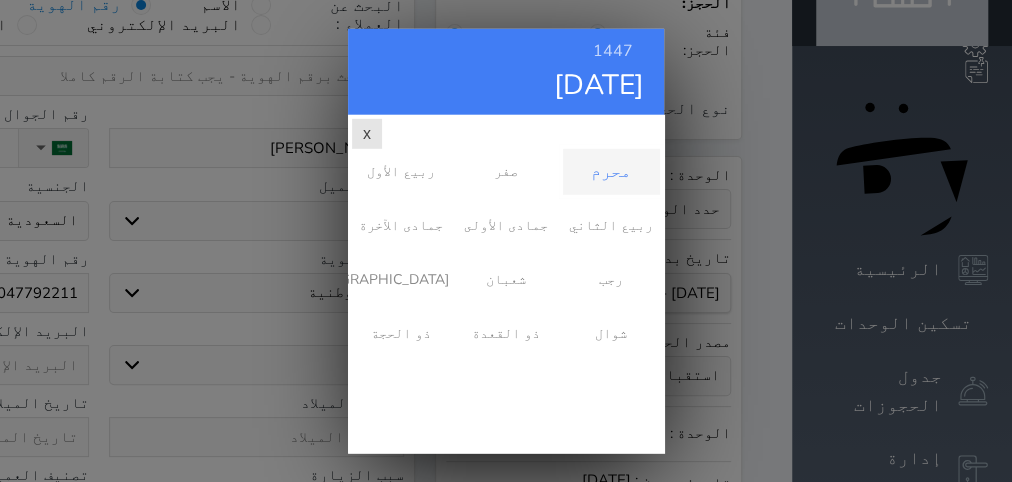 click on "محرم" at bounding box center (611, 172) 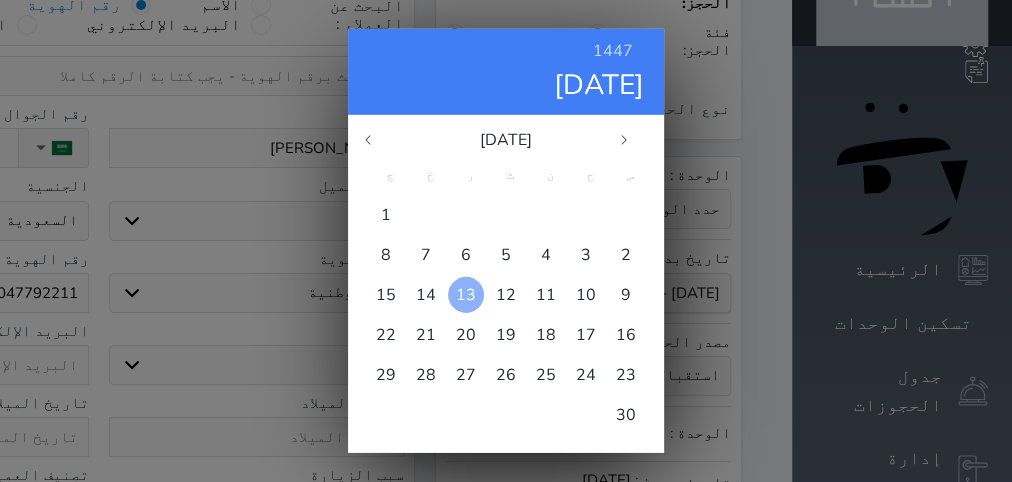click on "13" at bounding box center [466, 295] 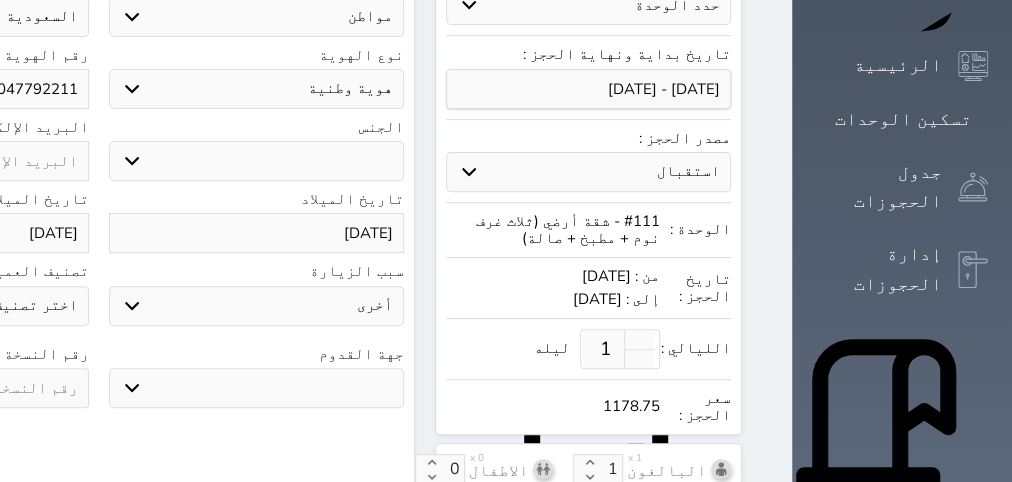 scroll, scrollTop: 378, scrollLeft: 0, axis: vertical 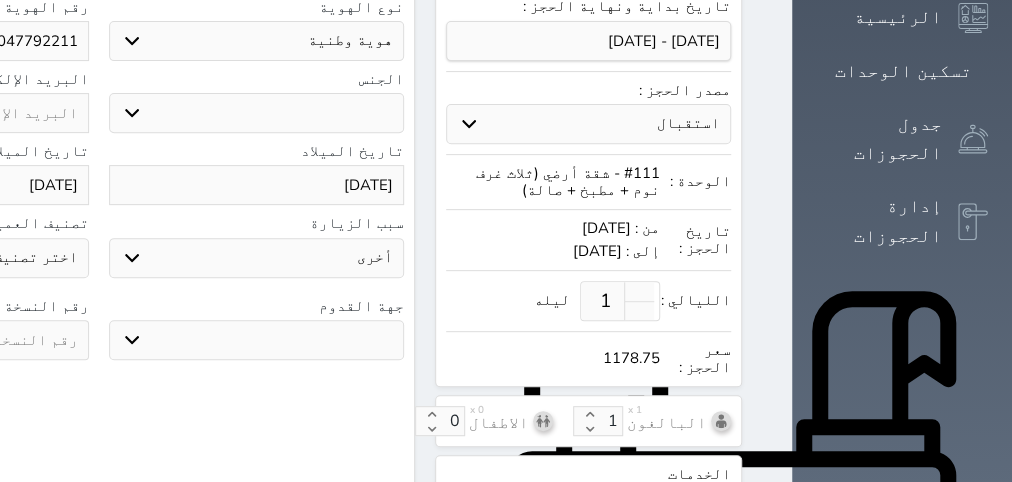 click at bounding box center (-59, 340) 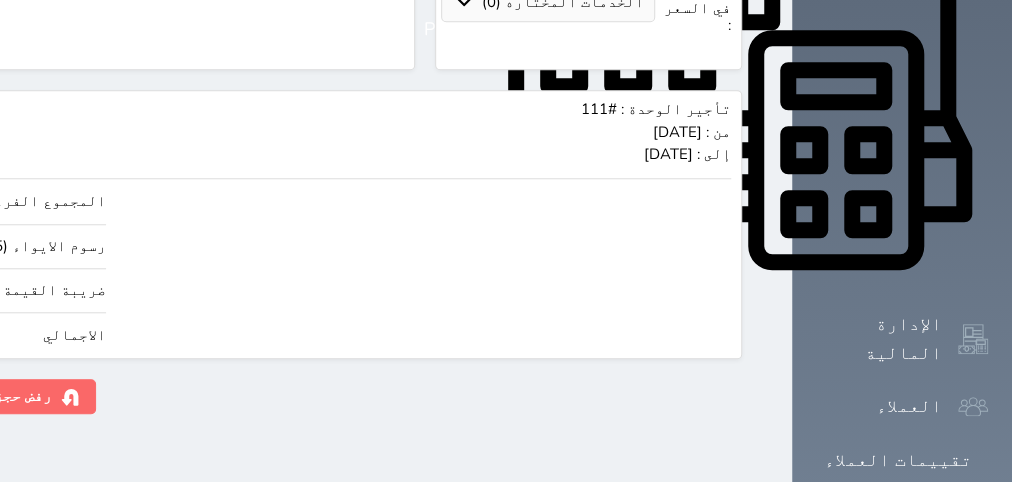scroll, scrollTop: 882, scrollLeft: 0, axis: vertical 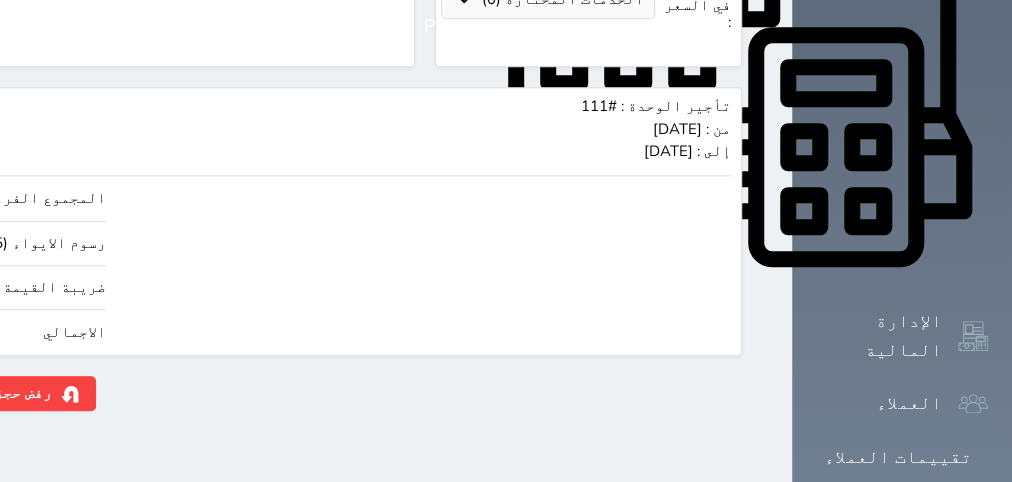 drag, startPoint x: 53, startPoint y: 285, endPoint x: 278, endPoint y: 299, distance: 225.43513 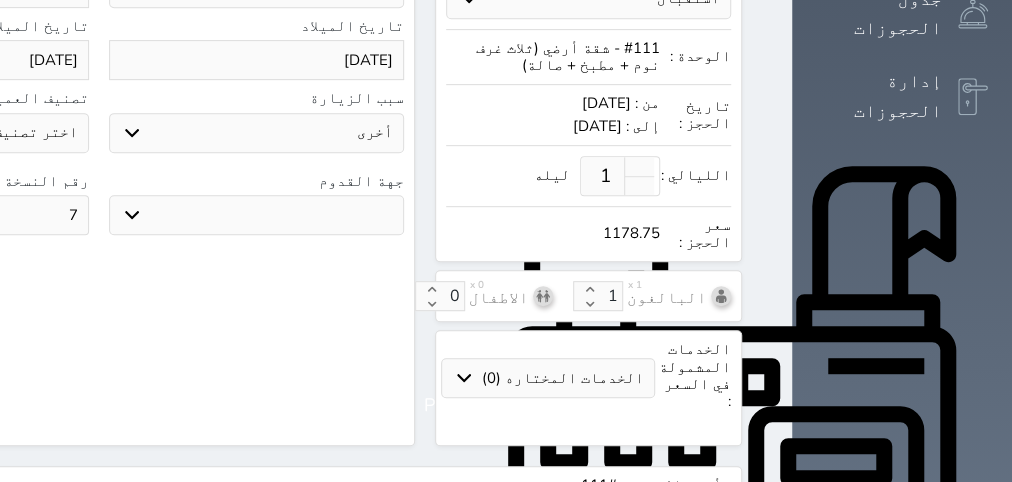 scroll, scrollTop: 504, scrollLeft: 0, axis: vertical 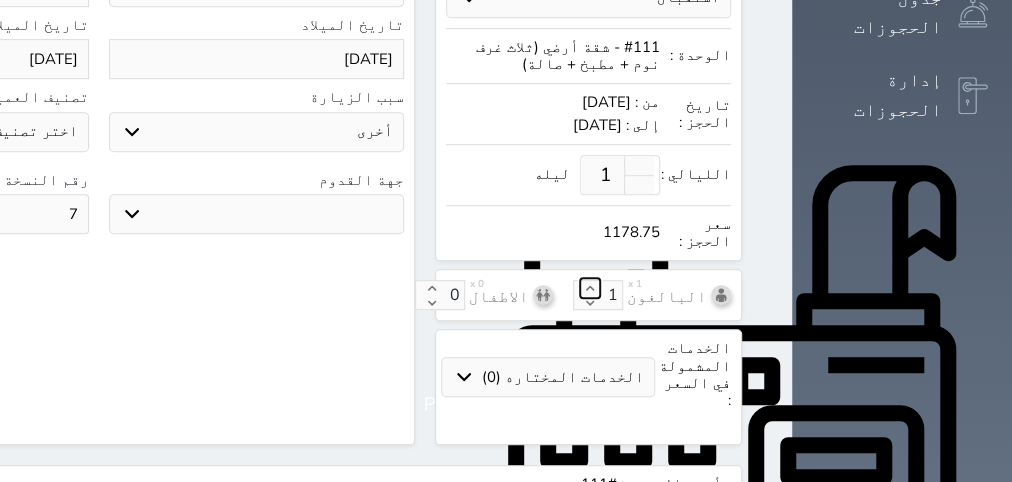 click 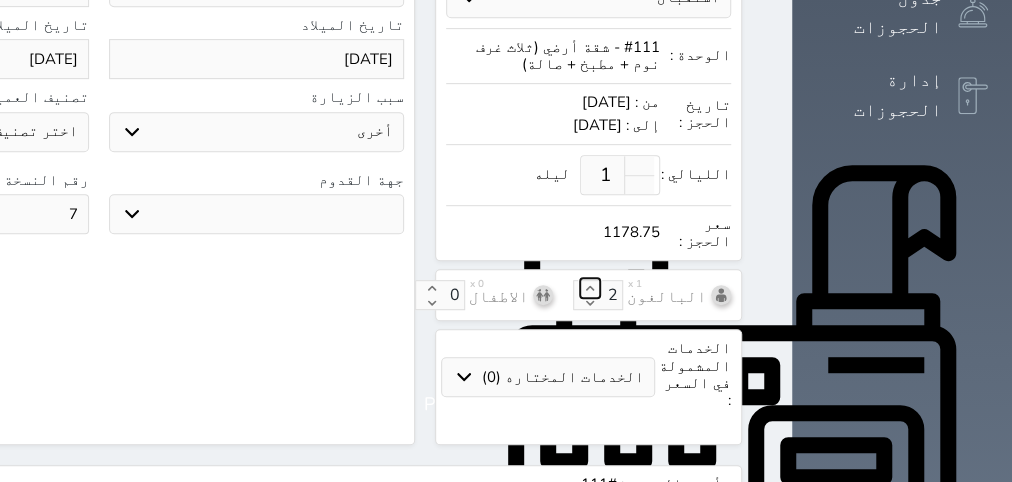 click 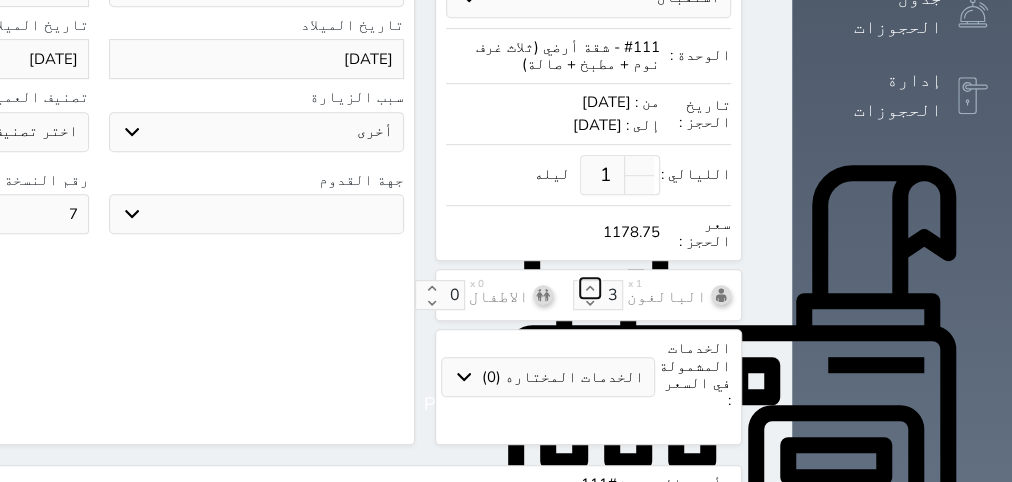 click 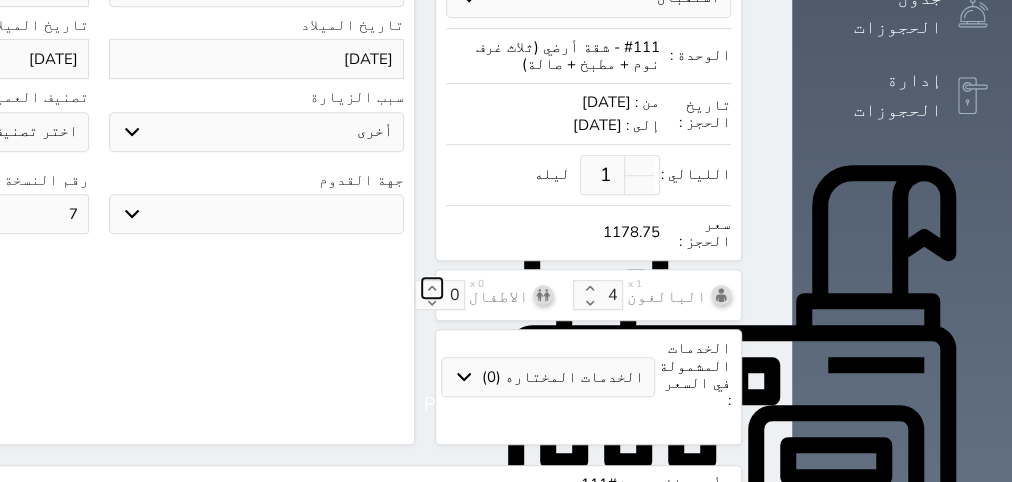click 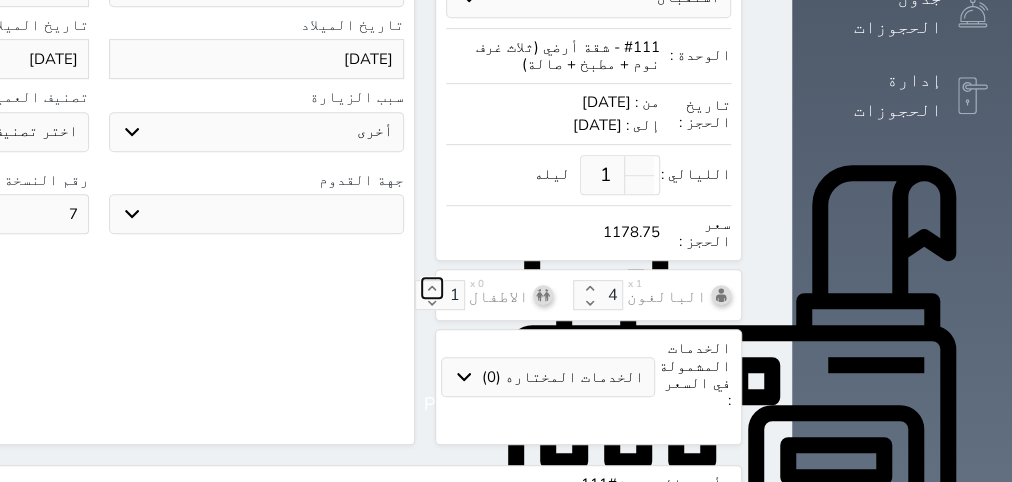 click 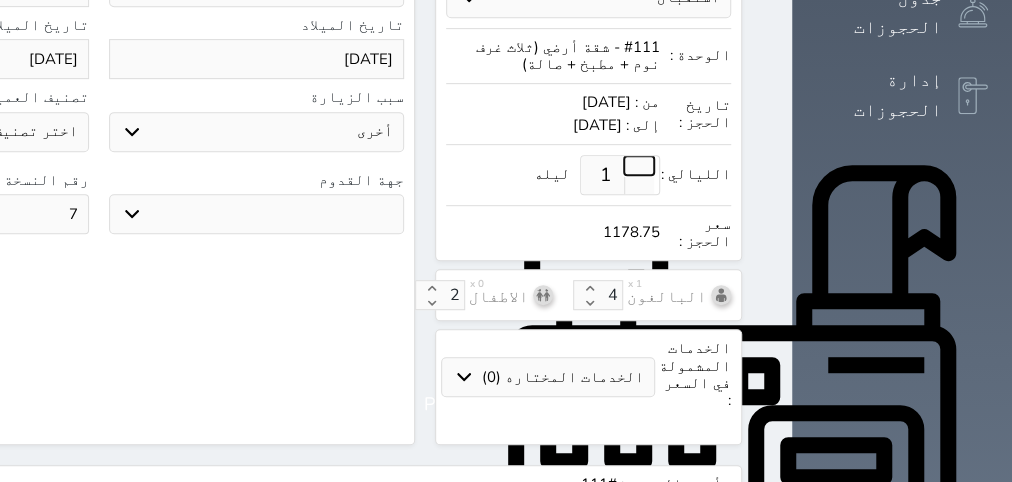 click at bounding box center [639, 165] 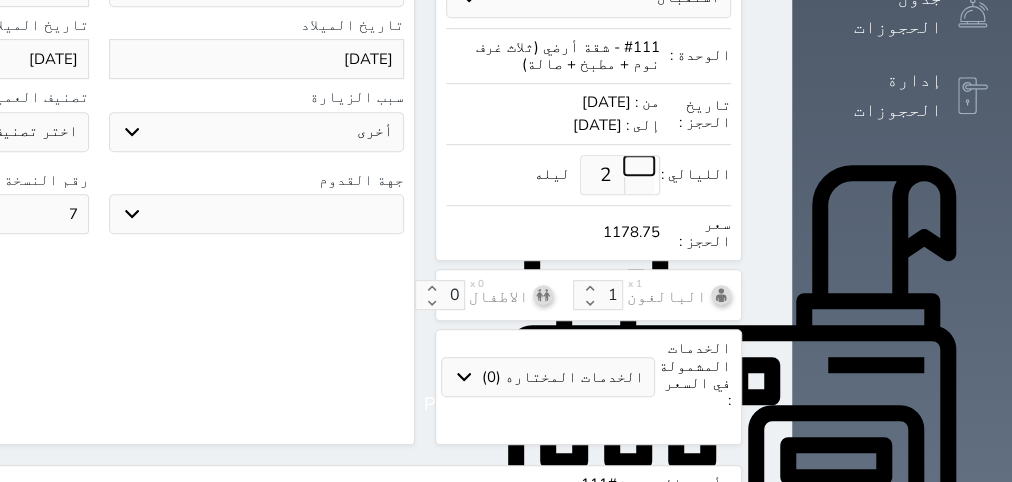 click at bounding box center (639, 165) 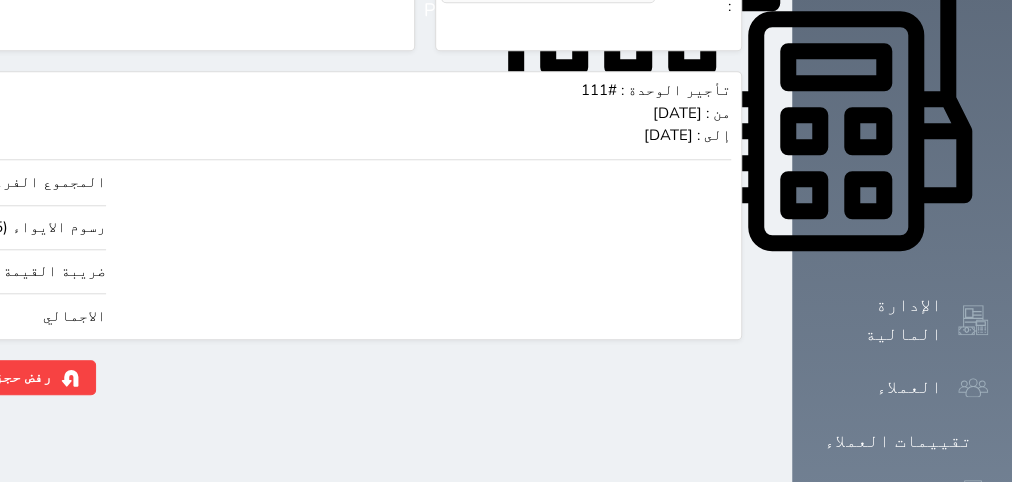 scroll, scrollTop: 900, scrollLeft: 0, axis: vertical 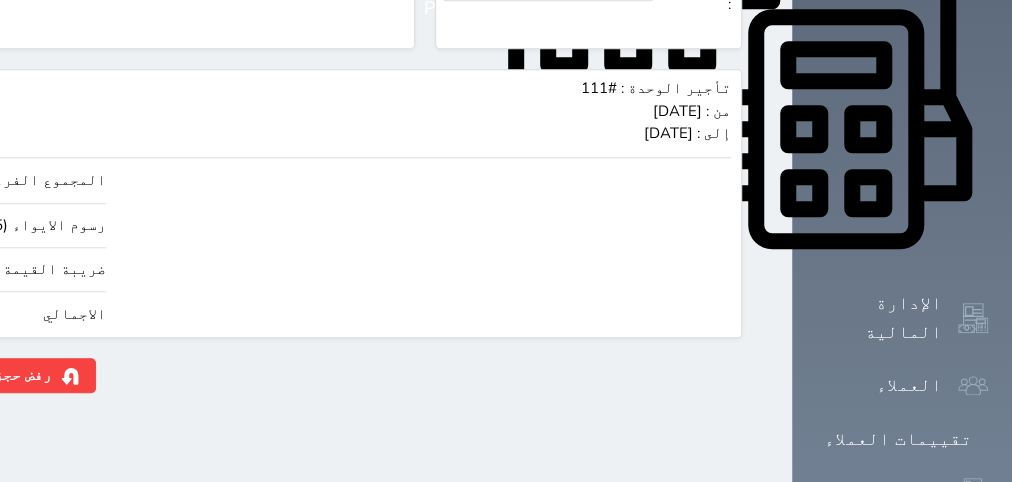 drag, startPoint x: 47, startPoint y: 277, endPoint x: 40, endPoint y: 288, distance: 13.038404 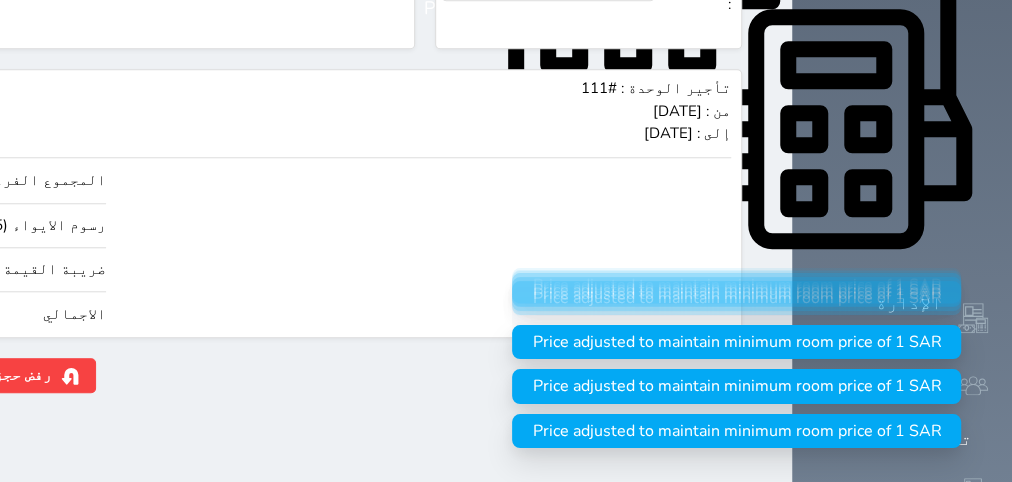 click on "حجز" at bounding box center [-125, 375] 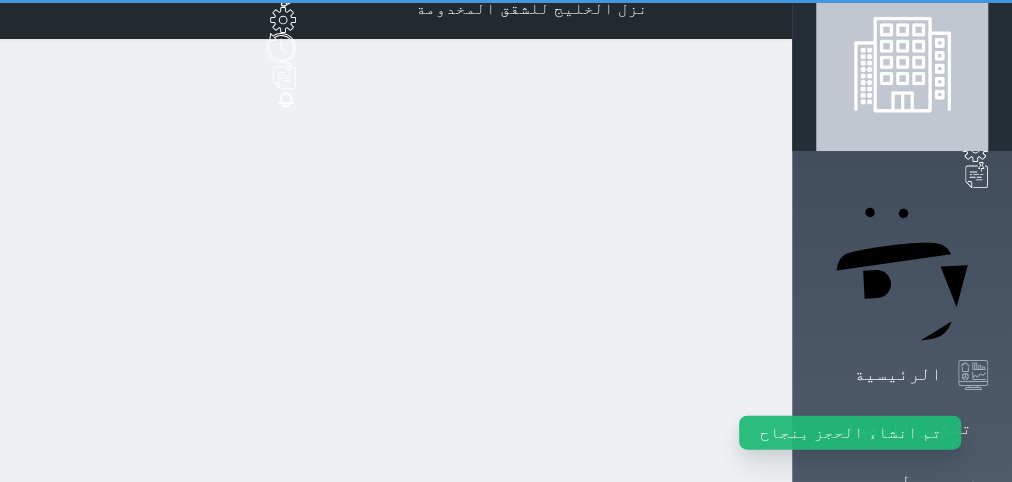 scroll, scrollTop: 0, scrollLeft: 0, axis: both 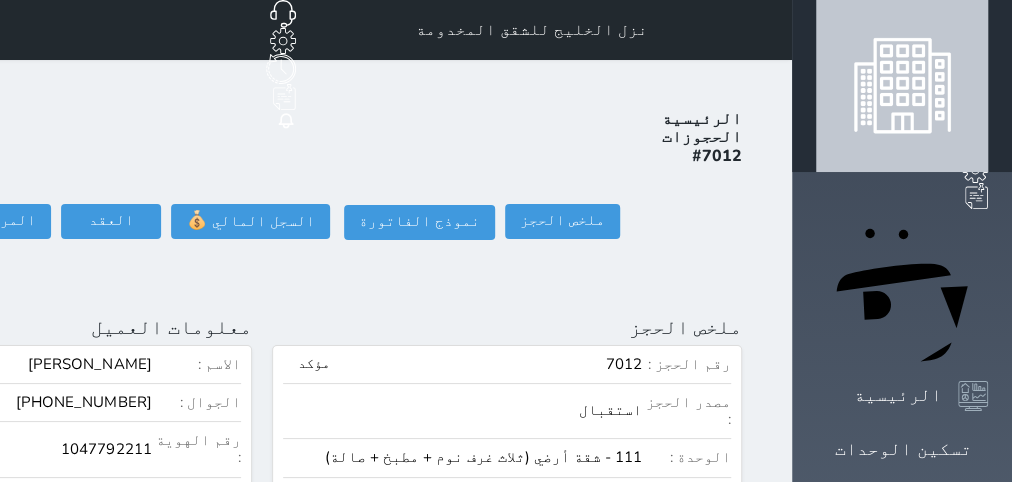 click on "تسجيل دخول" at bounding box center (-151, 221) 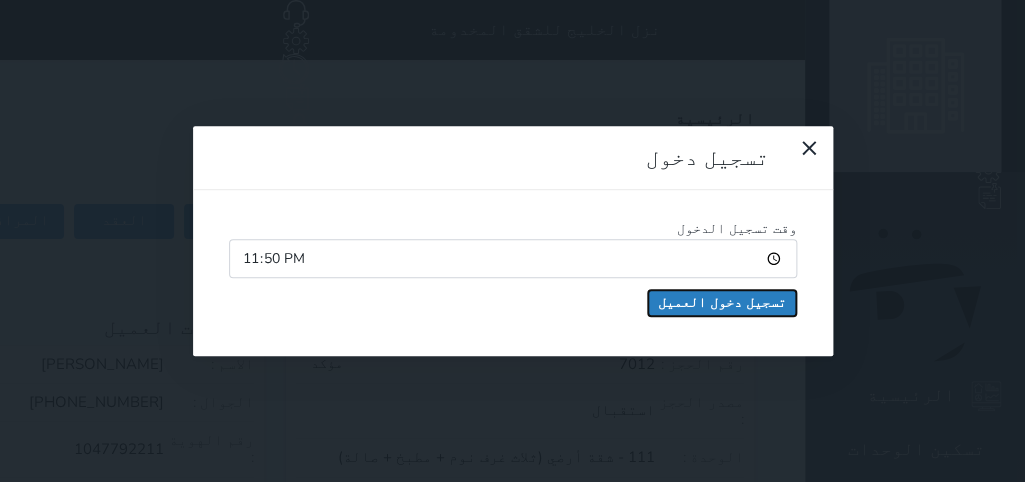 click on "تسجيل دخول العميل" at bounding box center [722, 303] 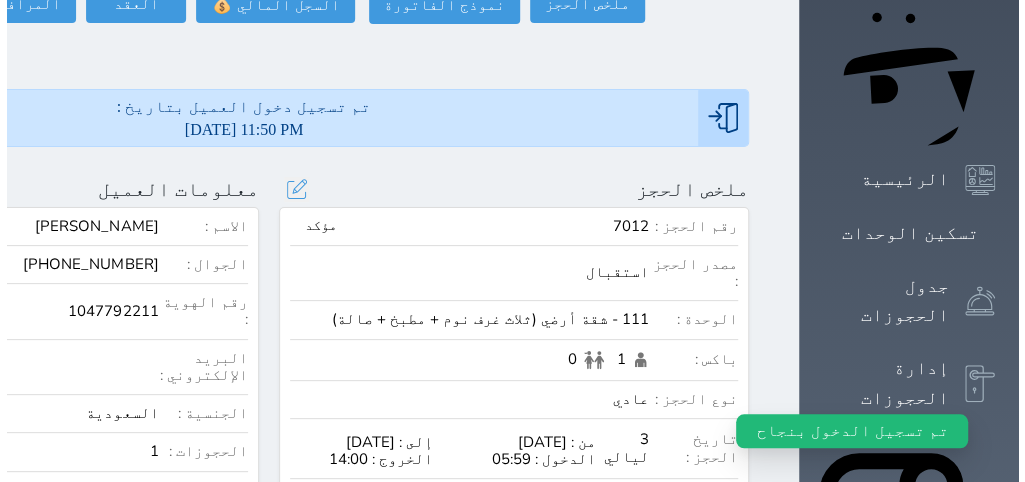 scroll, scrollTop: 252, scrollLeft: 0, axis: vertical 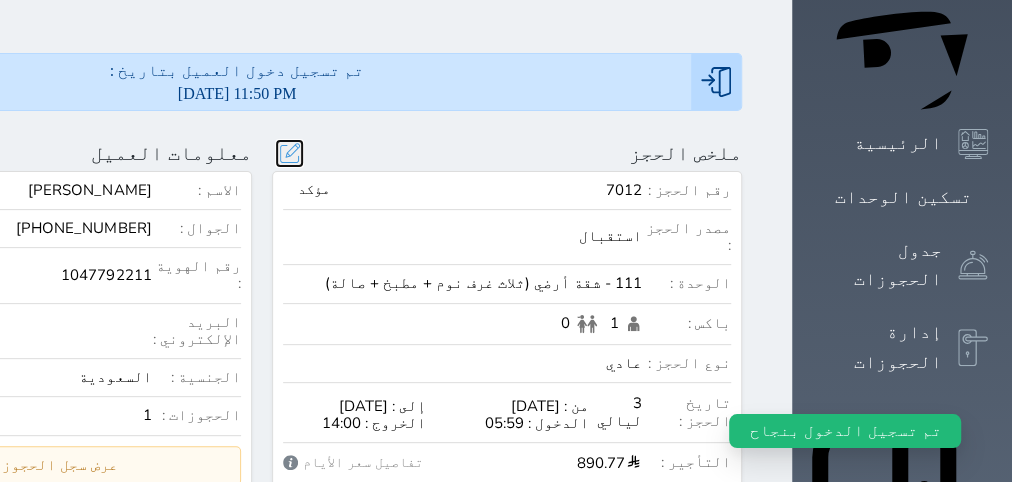 click at bounding box center (289, 153) 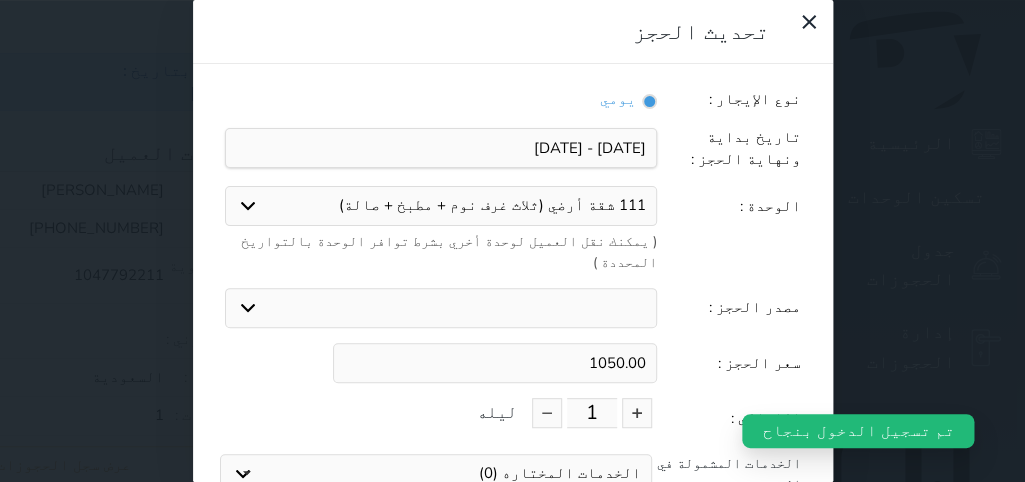 scroll, scrollTop: 44, scrollLeft: 0, axis: vertical 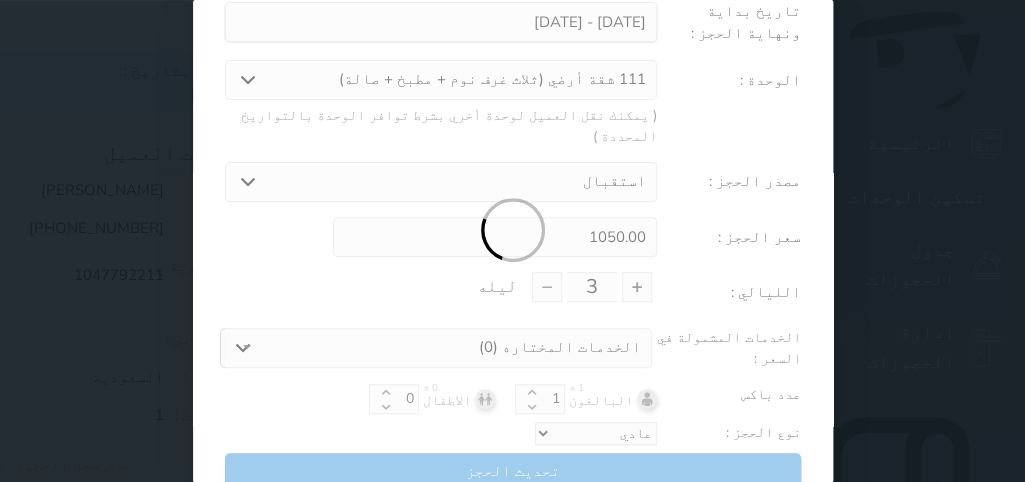 click at bounding box center (513, 230) 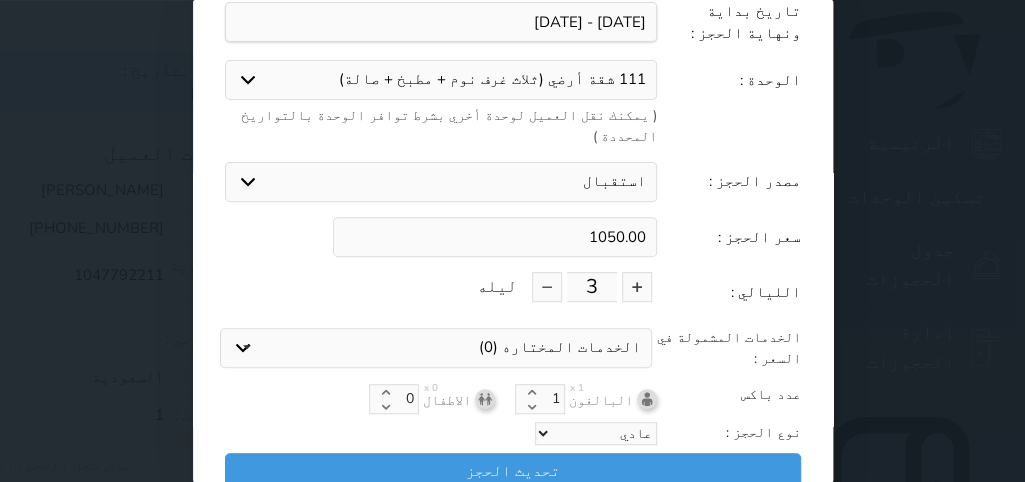 click on "نوع الإيجار :     يومي     شهري   تاريخ بداية ونهاية الحجز :     الوحدة :   111 شقة أرضي (ثلاث غرف نوم + مطبخ + صالة)   151 شقة أرضي (ثلاث غرف نوم + مطبخ + صالة) 161 شقة أرضي غرفتين نوم وغرفة مجلس عربي 131 شقة أرضي غرفتين نوم وغرفة مجلس عربي 112 شقة دور أول (ثلاث غرف نوم + مطبخ + صالة) 132 شقة دور أول (ثلاث غرف نوم + مطبخ + صالة) 142 شقة دور أول (ثلاث غرف نوم + مطبخ + صالة) 101 شقة منفصلة دور أول 144 غرفتين نوم 104 غرفتين نوم 107 غرفه وشرفه 108 غرفة نوم سرير مزدوج 113 غرفه ومجلس 123 غرفه وصاله 133 غرفه وصاله 143 غرفه وصاله 153 غرفه وصاله 163 غرفه وصاله 5 مبنى [PHONE_NUMBER] 106 110 110 120 120     مصدر الحجز :   بوكنج دوت كوم" at bounding box center (513, 230) 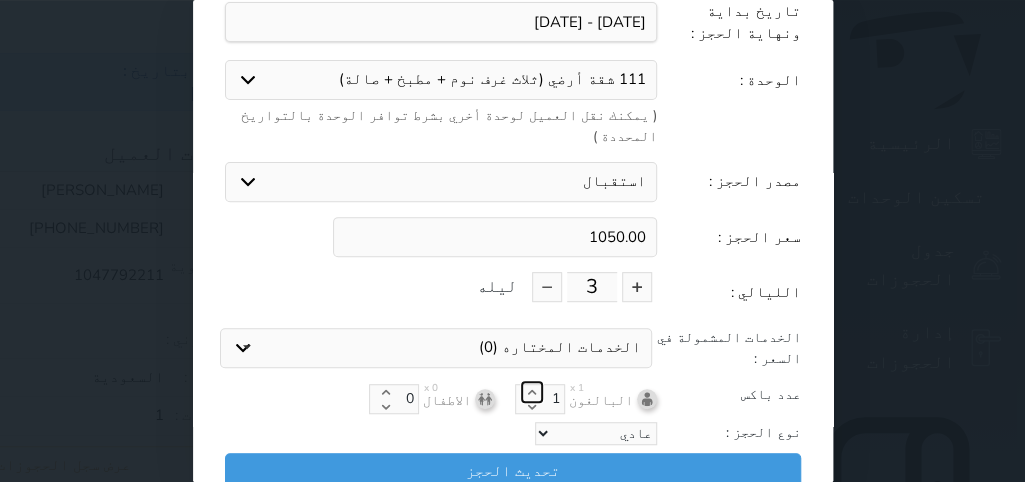 click 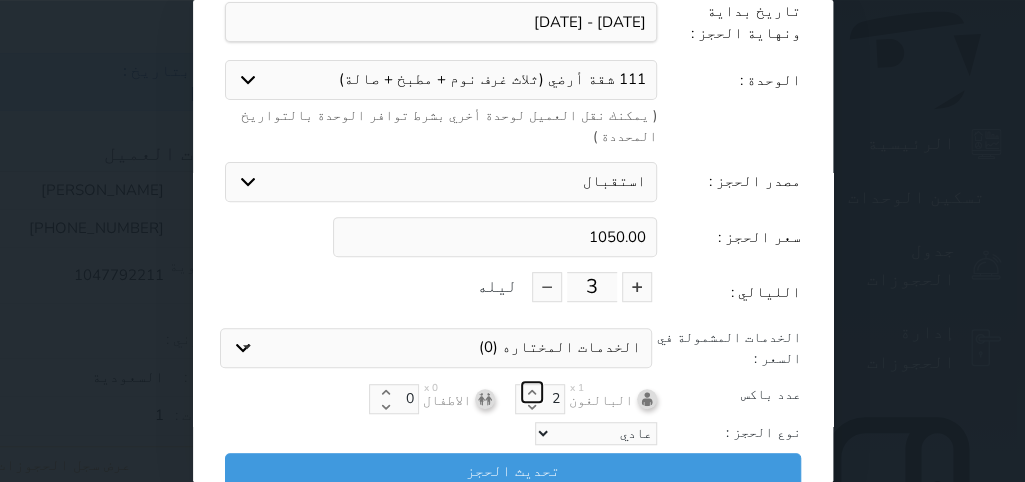 click 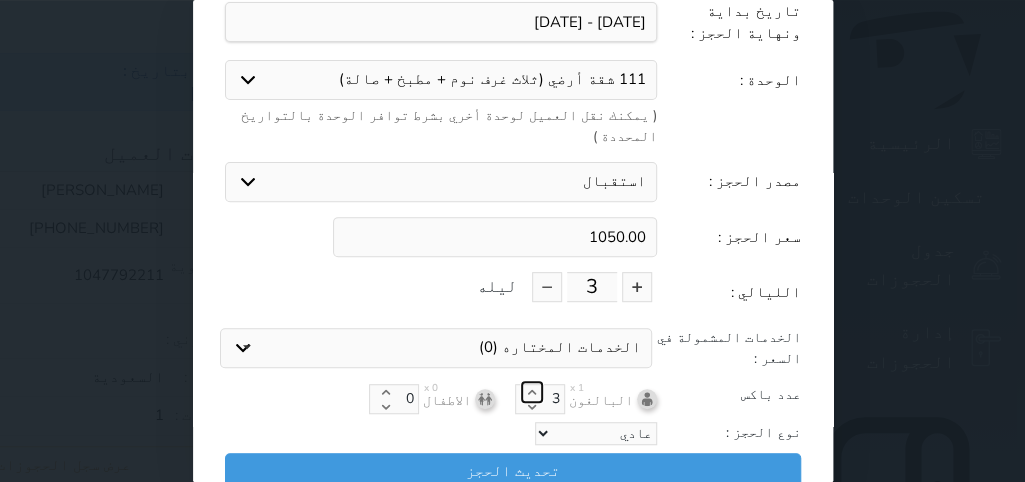 click 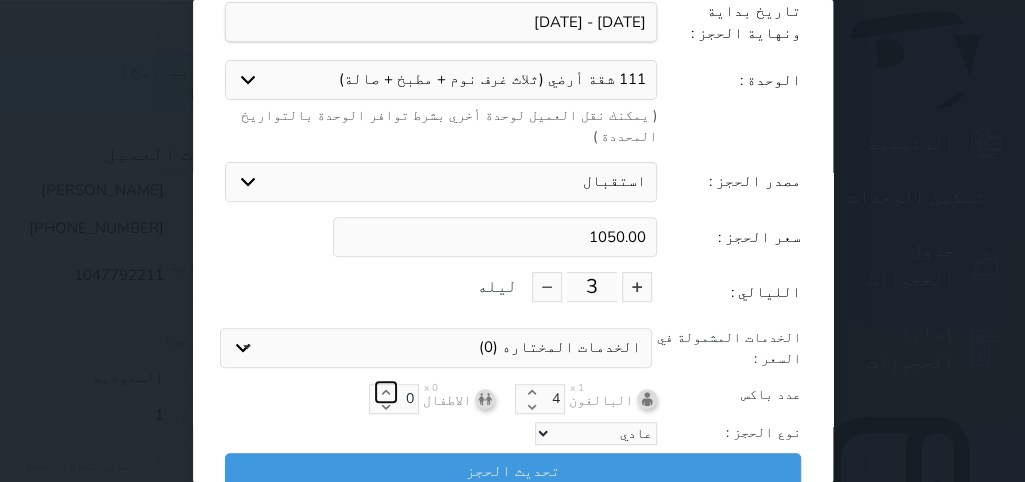 click 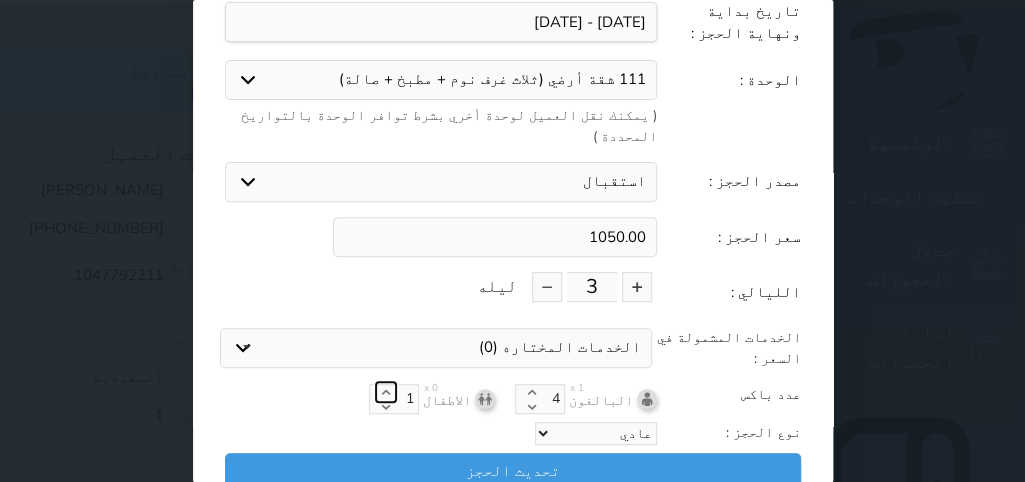 click 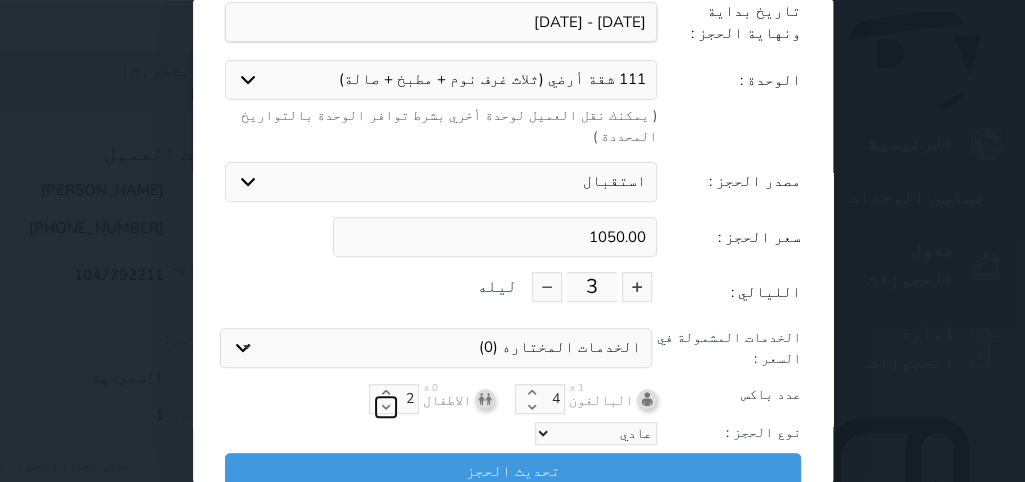 click 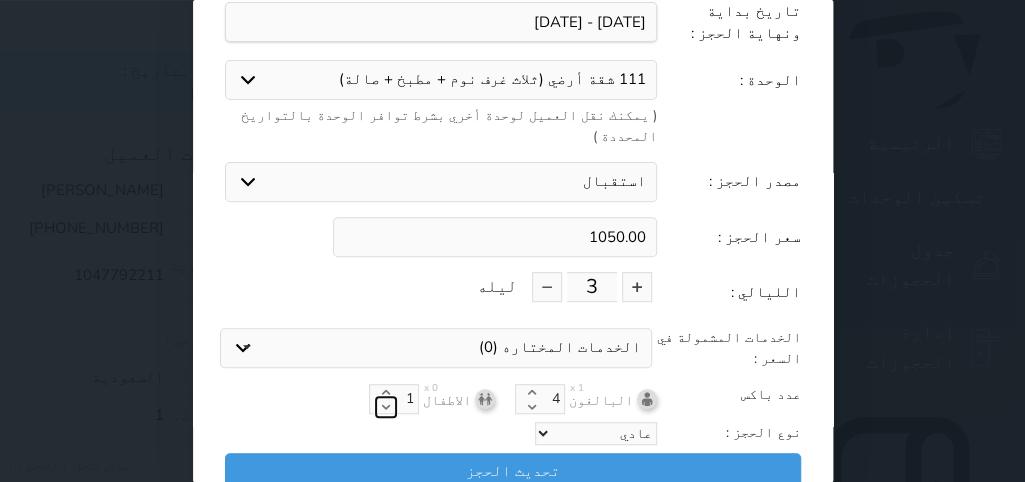 click 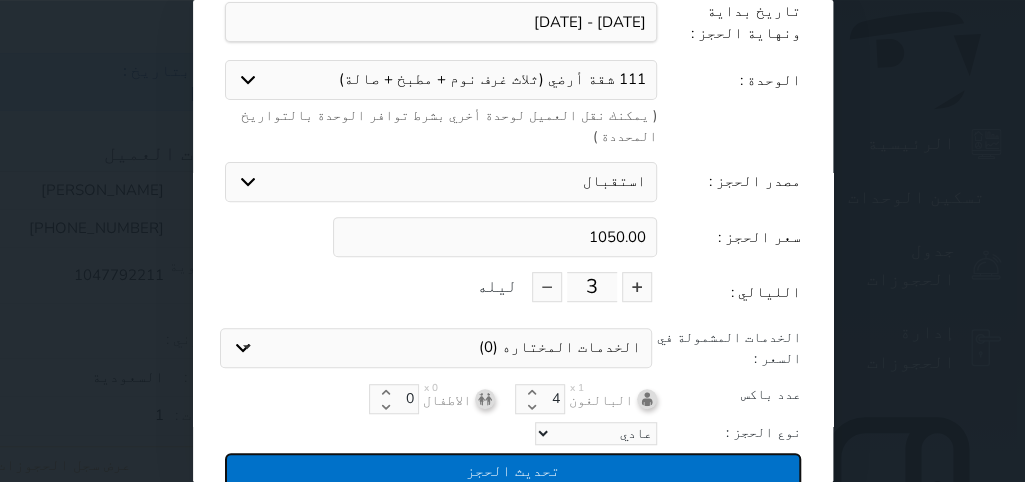 click on "تحديث الحجز" at bounding box center [513, 470] 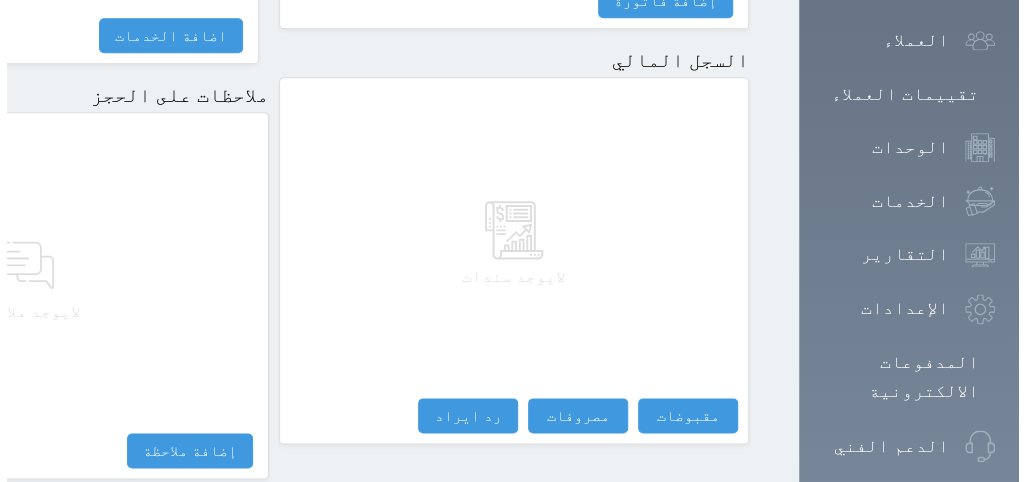scroll, scrollTop: 1295, scrollLeft: 0, axis: vertical 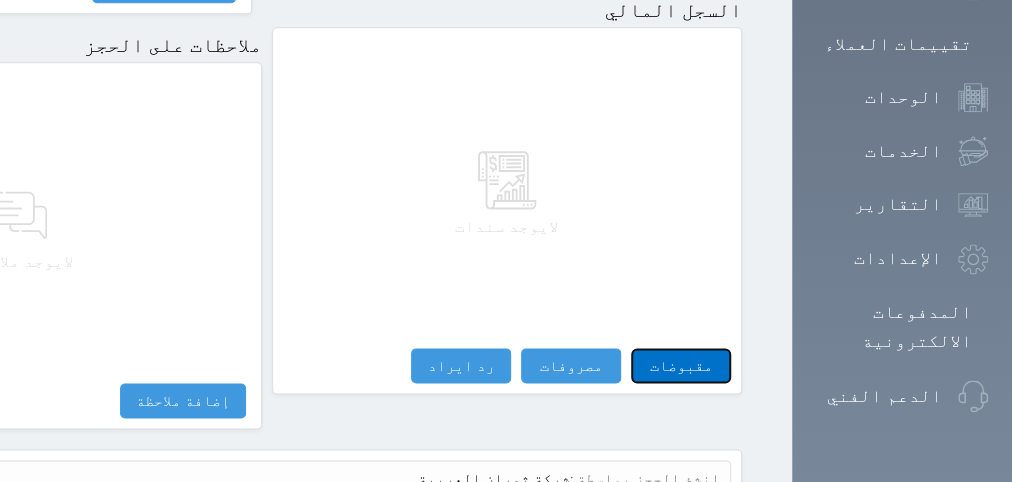 click on "مقبوضات" at bounding box center [681, 365] 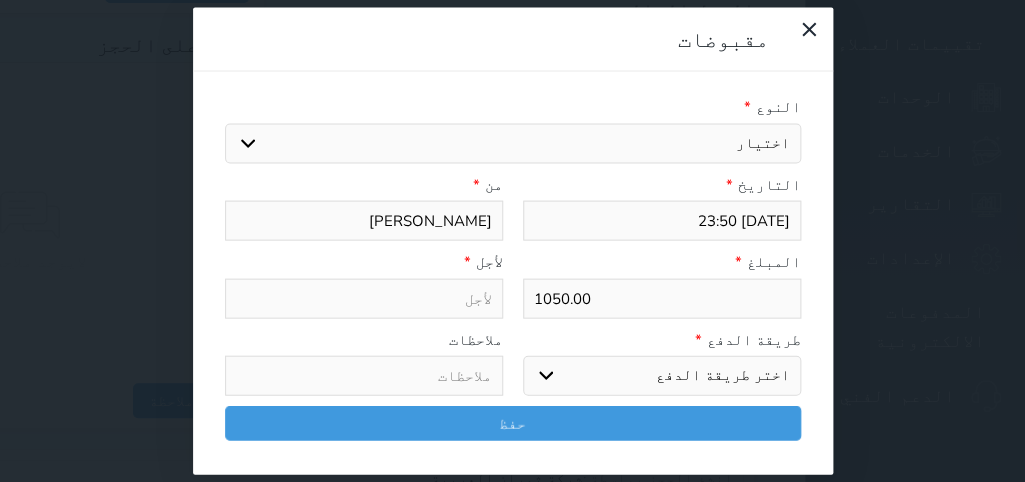 click on "اختيار   مقبوضات عامة قيمة إيجار فواتير تامين عربون لا ينطبق آخر مغسلة واي فاي - الإنترنت مواقف السيارات طعام الأغذية والمشروبات مشروبات المشروبات الباردة المشروبات الساخنة الإفطار غداء عشاء مخبز و كعك حمام سباحة الصالة الرياضية سبا و خدمات الجمال ميني بار سرير إضافي التسوق" at bounding box center (513, 143) 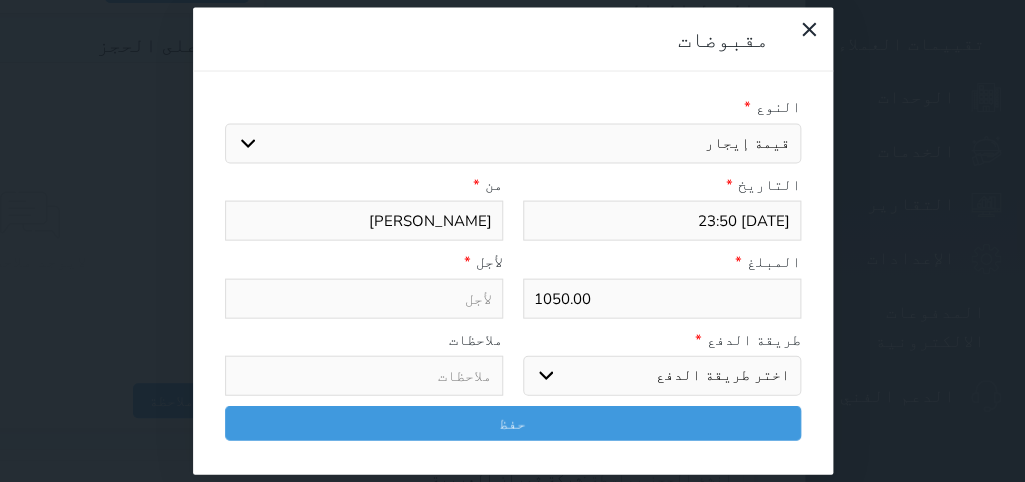 click on "قيمة إيجار" at bounding box center (0, 0) 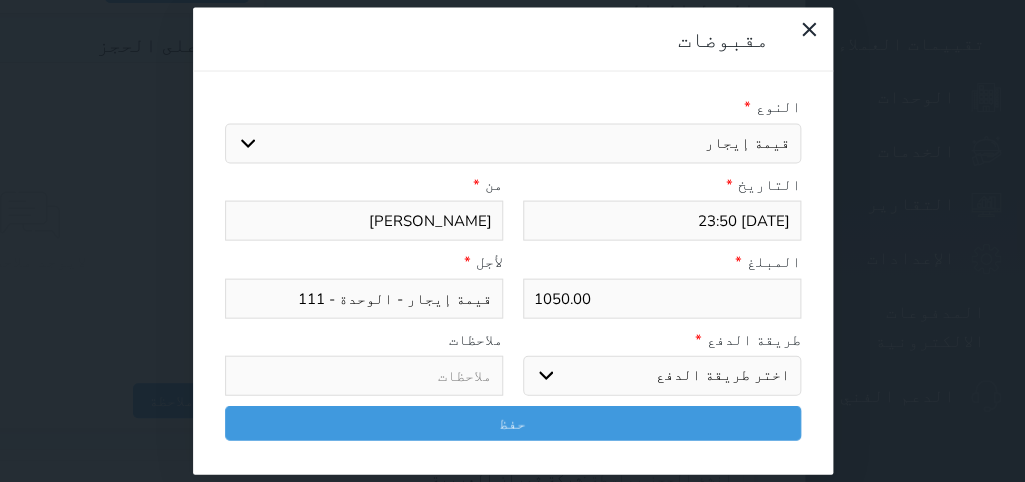 click on "اختر طريقة الدفع   دفع نقدى   تحويل بنكى   مدى   بطاقة ائتمان   آجل" at bounding box center [662, 376] 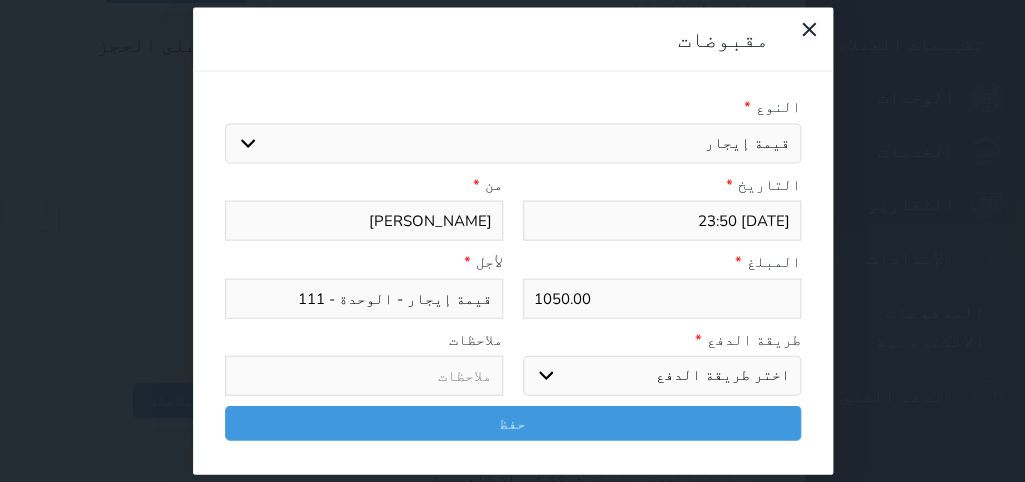 click on "مدى" at bounding box center [0, 0] 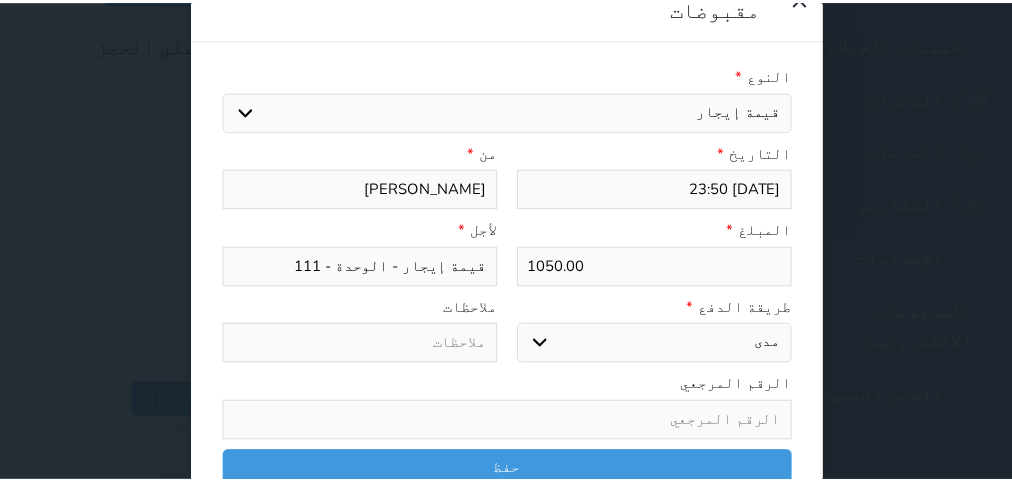scroll, scrollTop: 35, scrollLeft: 0, axis: vertical 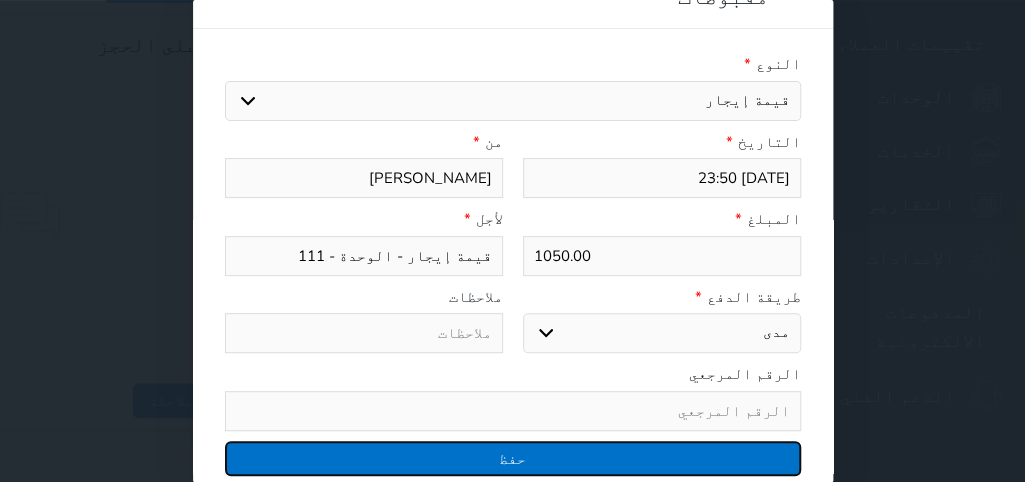 click on "حفظ" at bounding box center (513, 458) 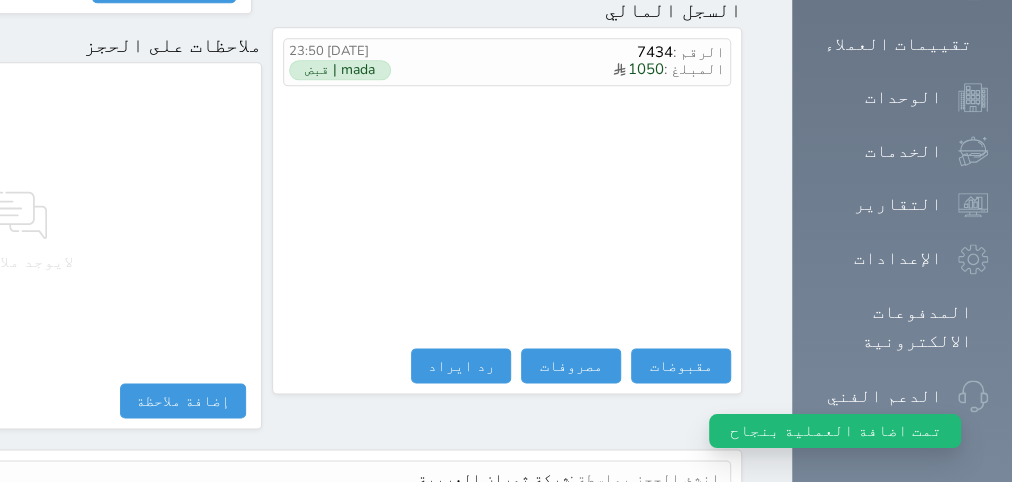 click on "عرض سجل شموس" at bounding box center (666, 526) 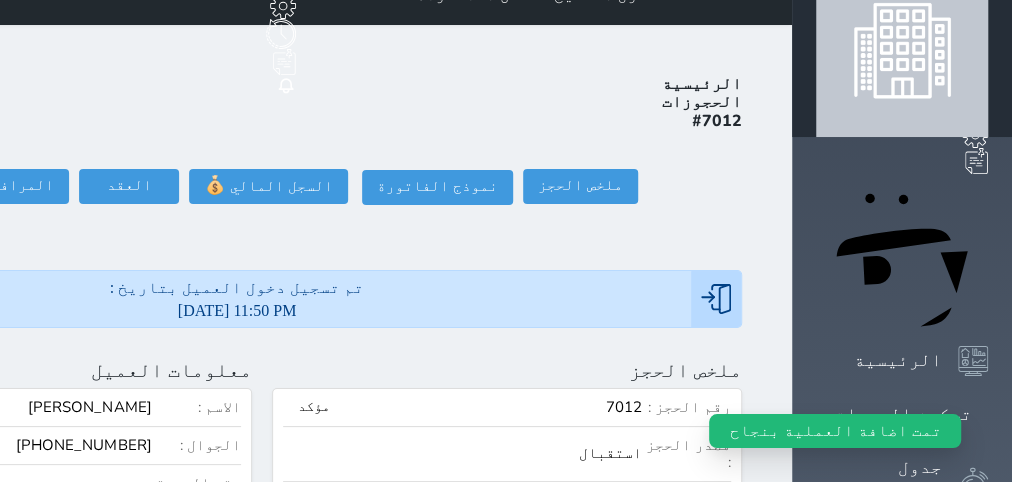 scroll, scrollTop: 0, scrollLeft: 0, axis: both 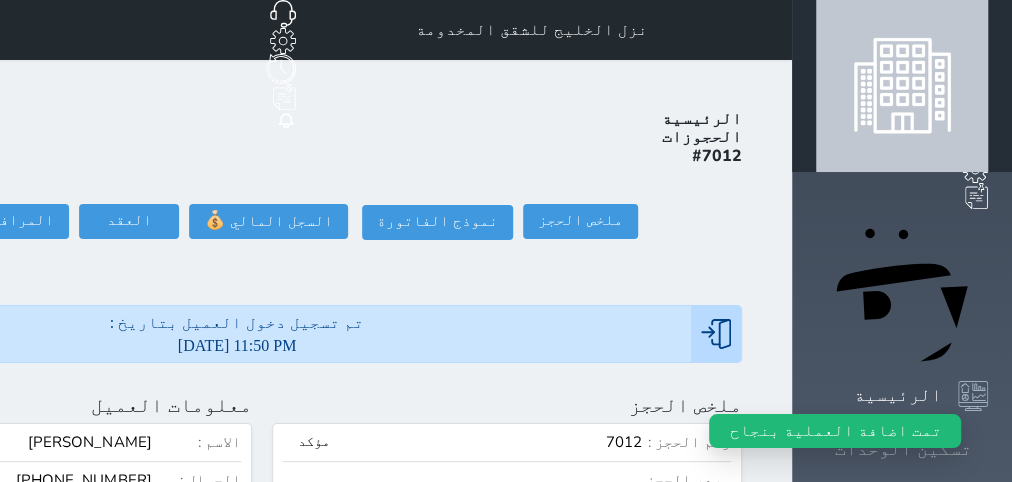 click 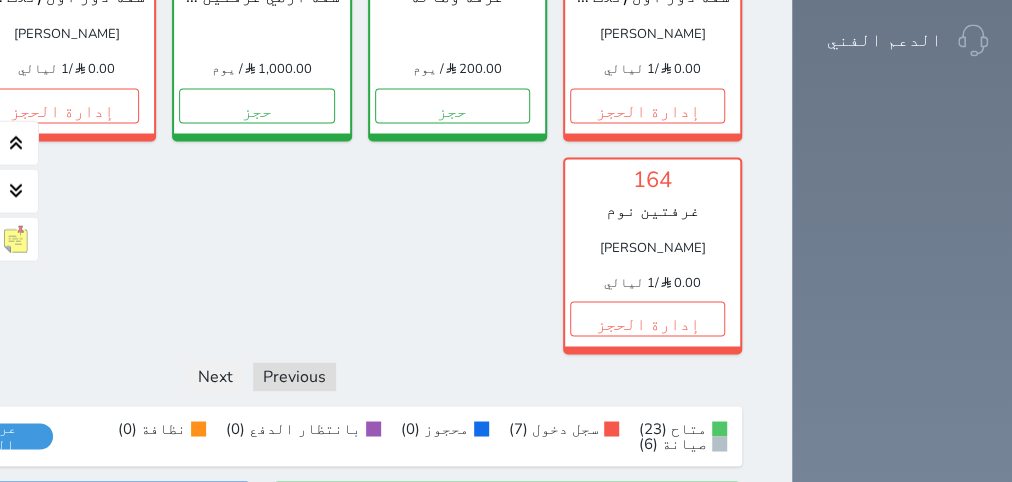 scroll, scrollTop: 1841, scrollLeft: 0, axis: vertical 